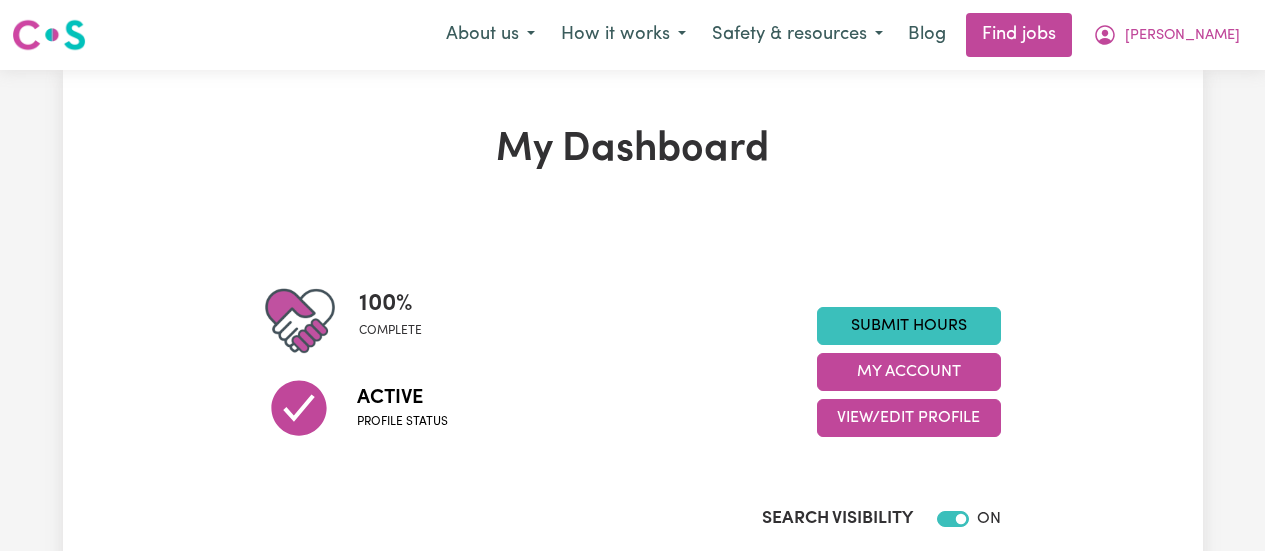 scroll, scrollTop: 0, scrollLeft: 0, axis: both 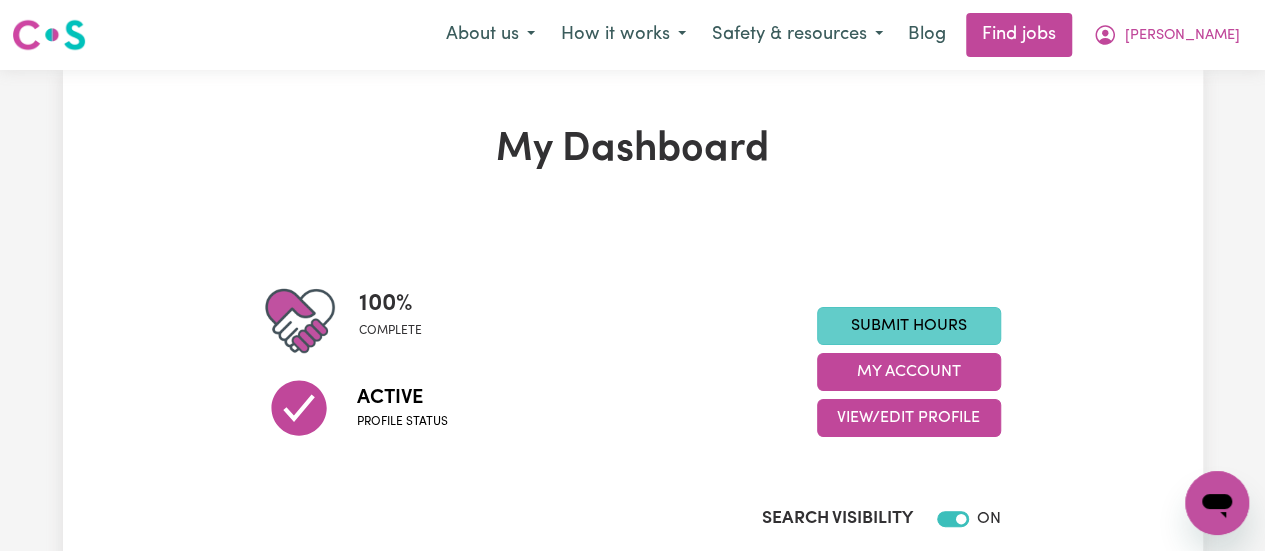 click on "Submit Hours" at bounding box center (909, 326) 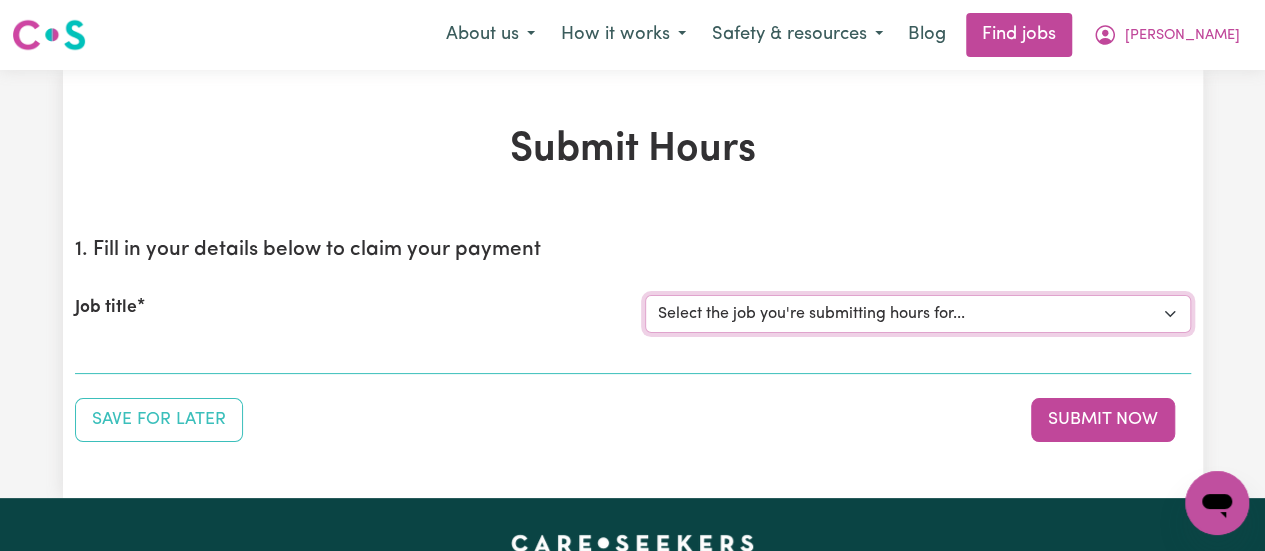click on "Select the job you're submitting hours for... [[PERSON_NAME]] Support Worker Needed for ONE-OFF on 30/06 And 02/07  In [GEOGRAPHIC_DATA], [GEOGRAPHIC_DATA] [Home [GEOGRAPHIC_DATA]] Support Worker" at bounding box center [918, 314] 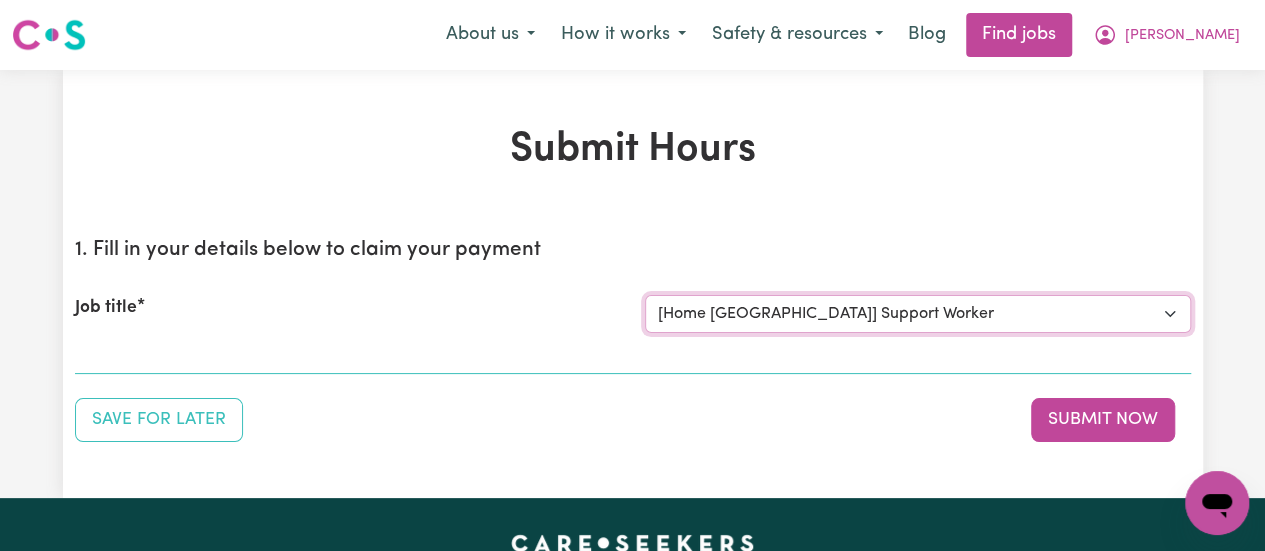 click on "Select the job you're submitting hours for... [[PERSON_NAME]] Support Worker Needed for ONE-OFF on 30/06 And 02/07  In [GEOGRAPHIC_DATA], [GEOGRAPHIC_DATA] [Home [GEOGRAPHIC_DATA]] Support Worker" at bounding box center [918, 314] 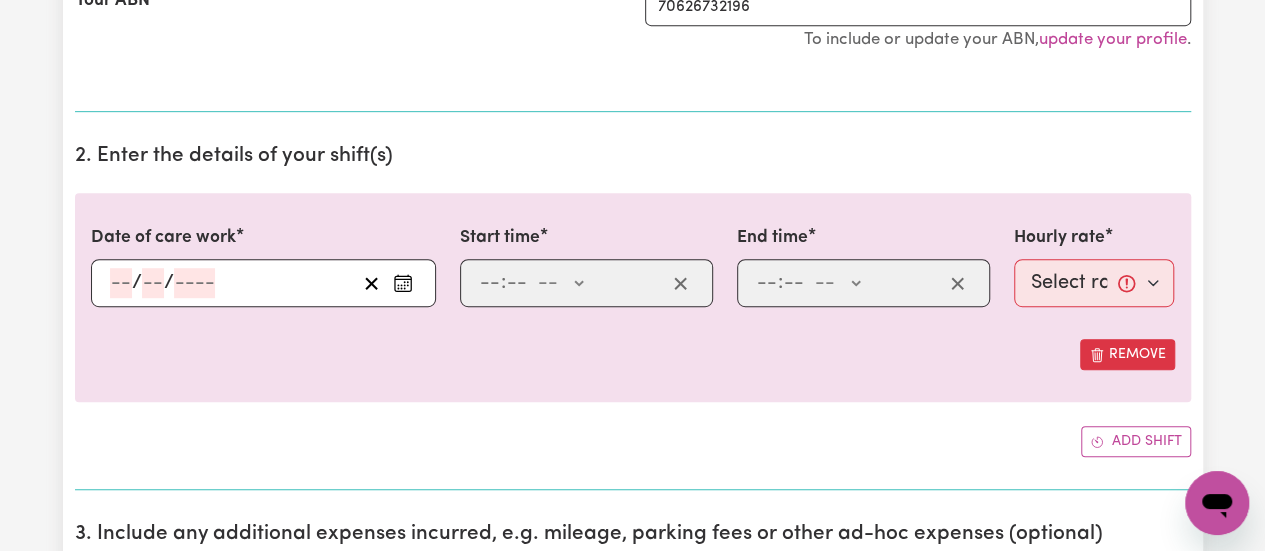 scroll, scrollTop: 500, scrollLeft: 0, axis: vertical 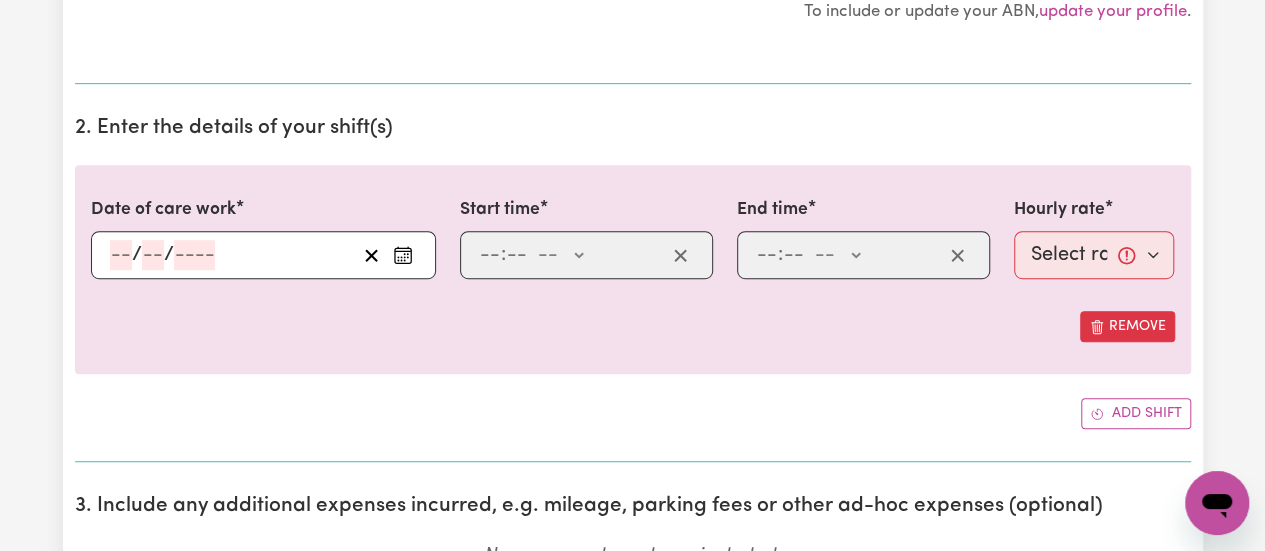 click 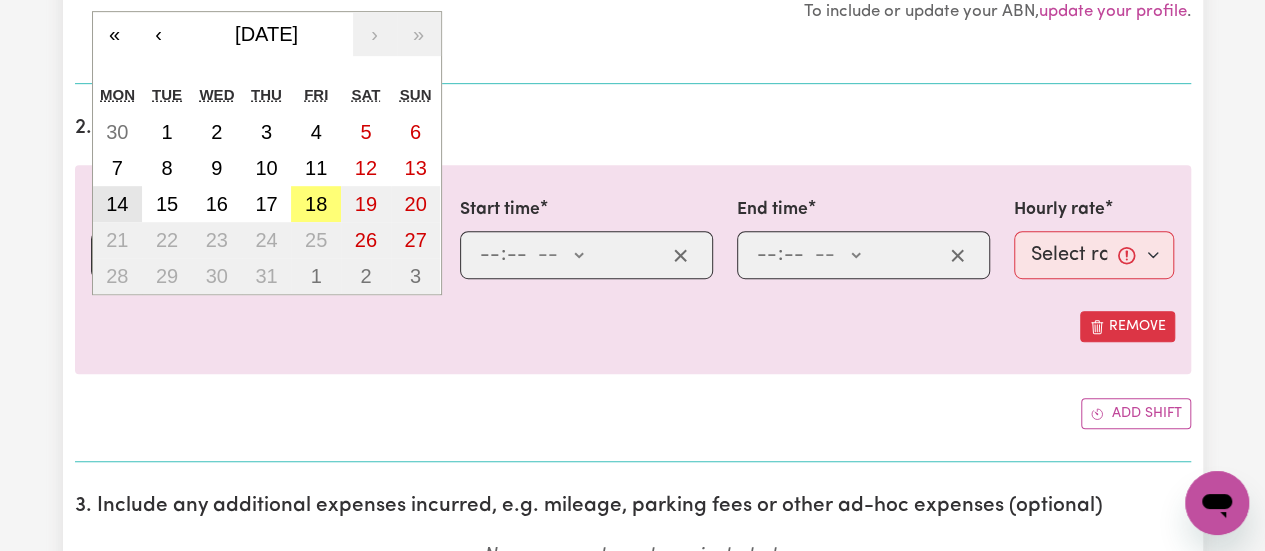 click on "14" at bounding box center [117, 204] 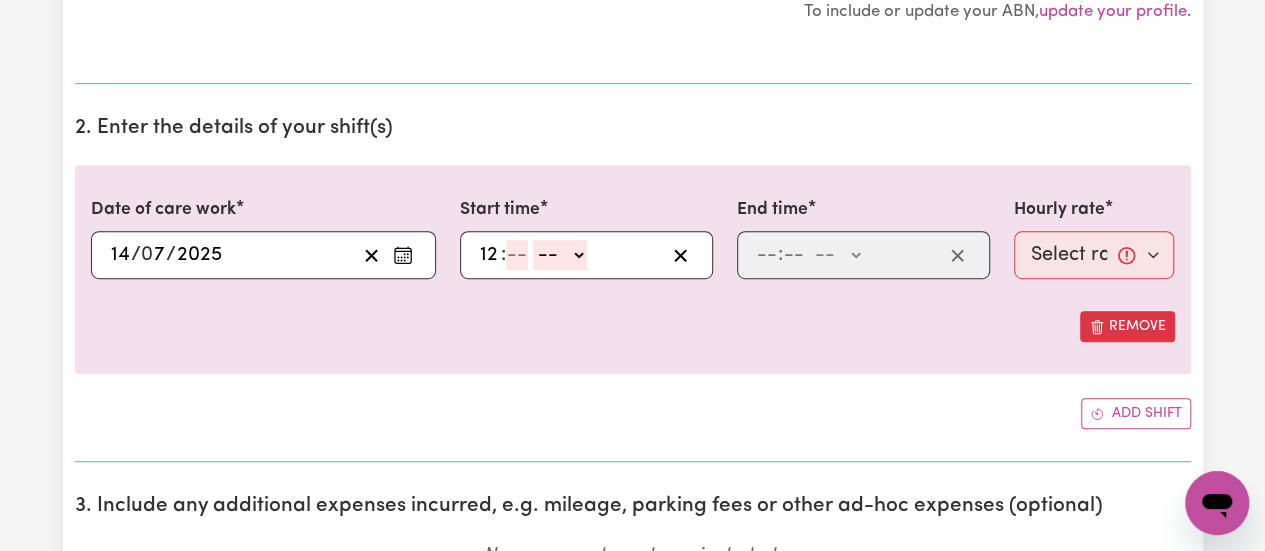 type on "12" 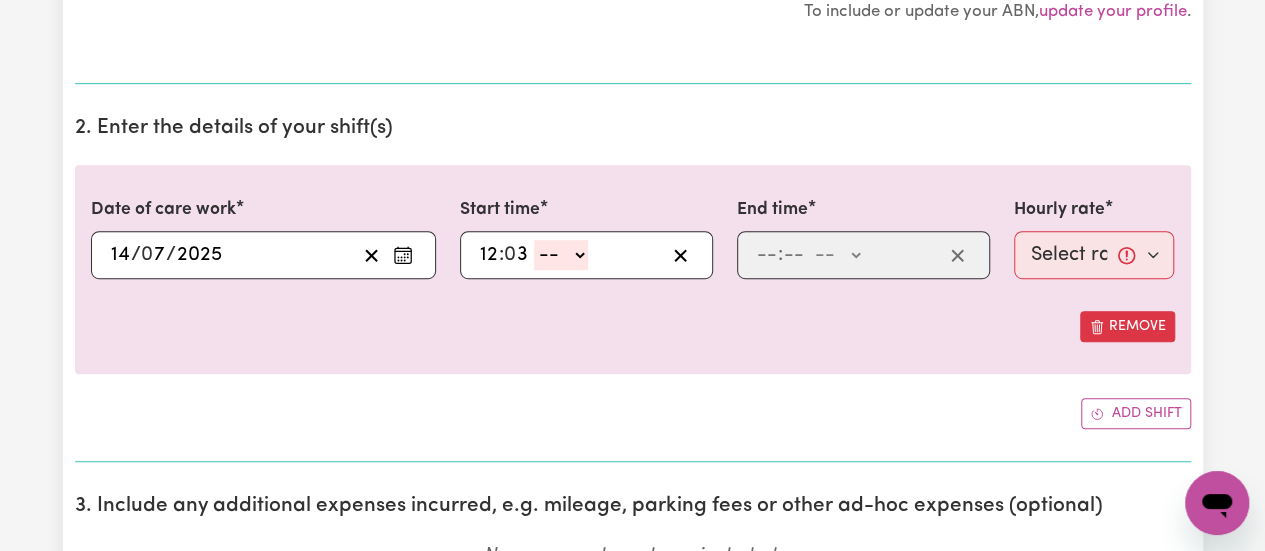 type on "3" 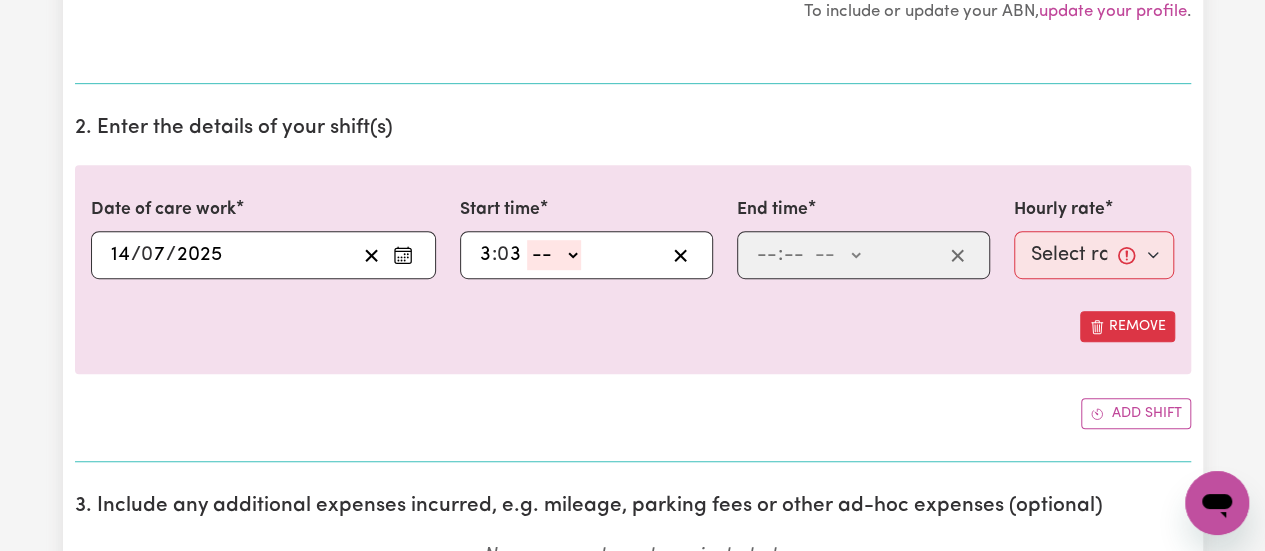 type on "3" 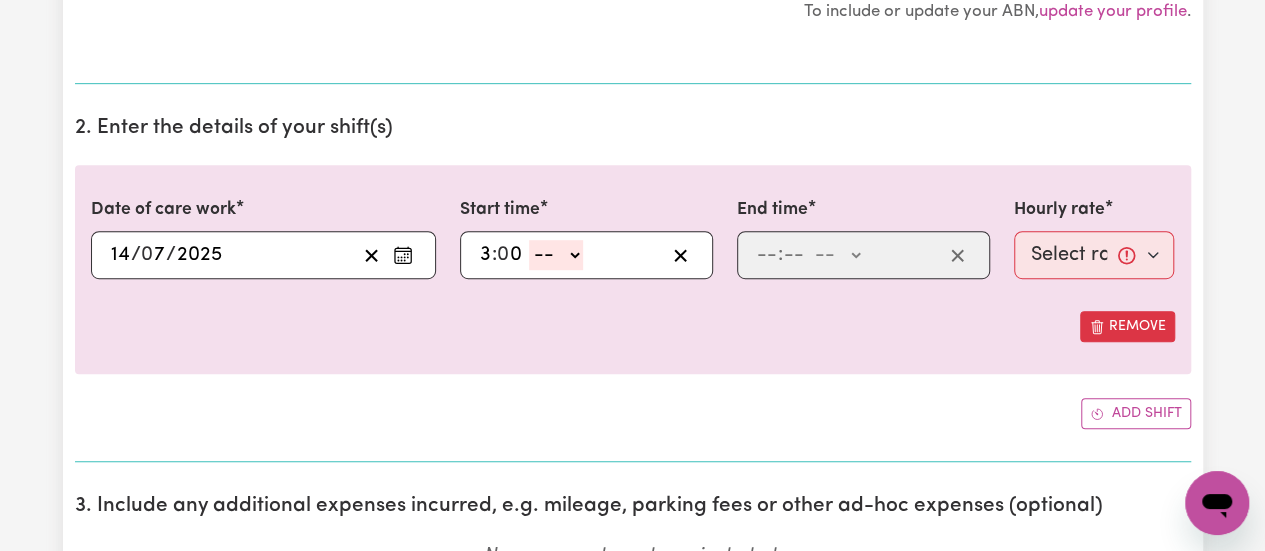 type on "0" 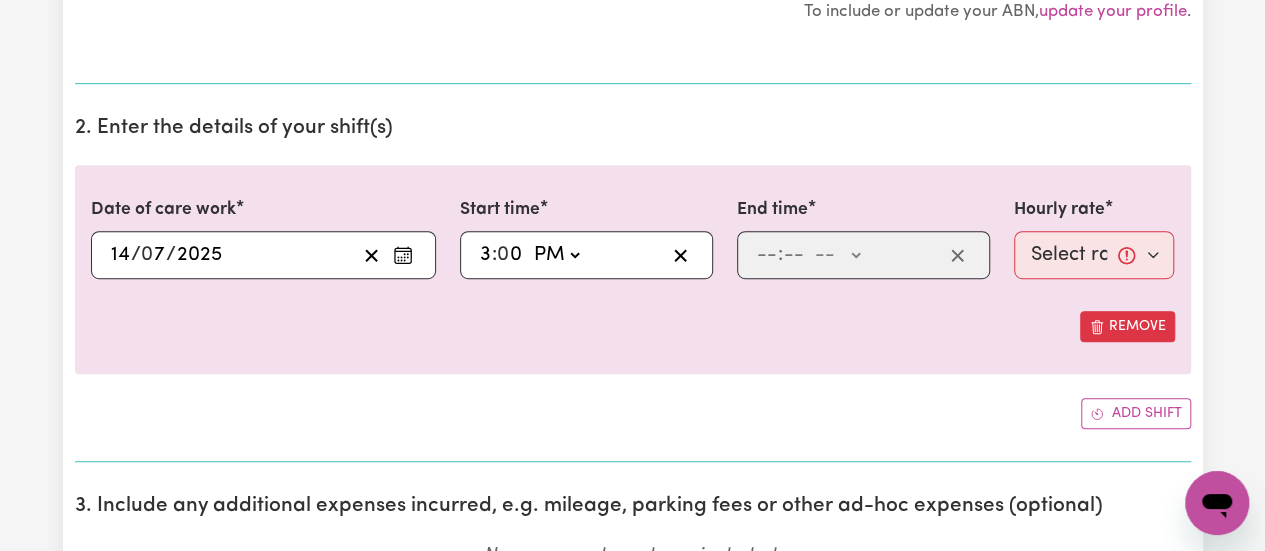 click on "-- AM PM" 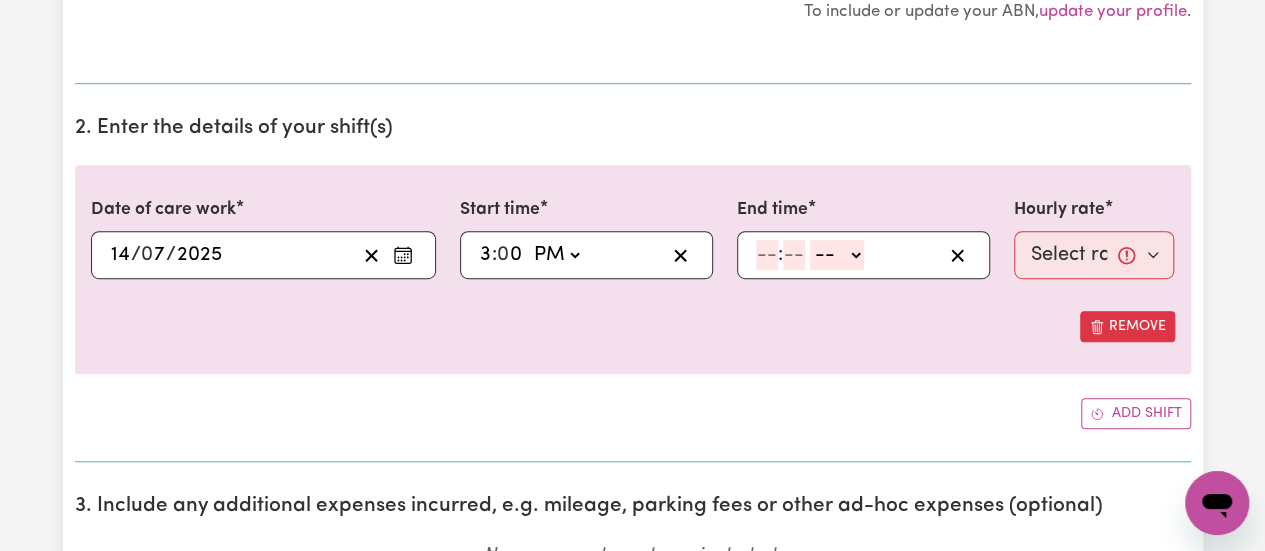 click 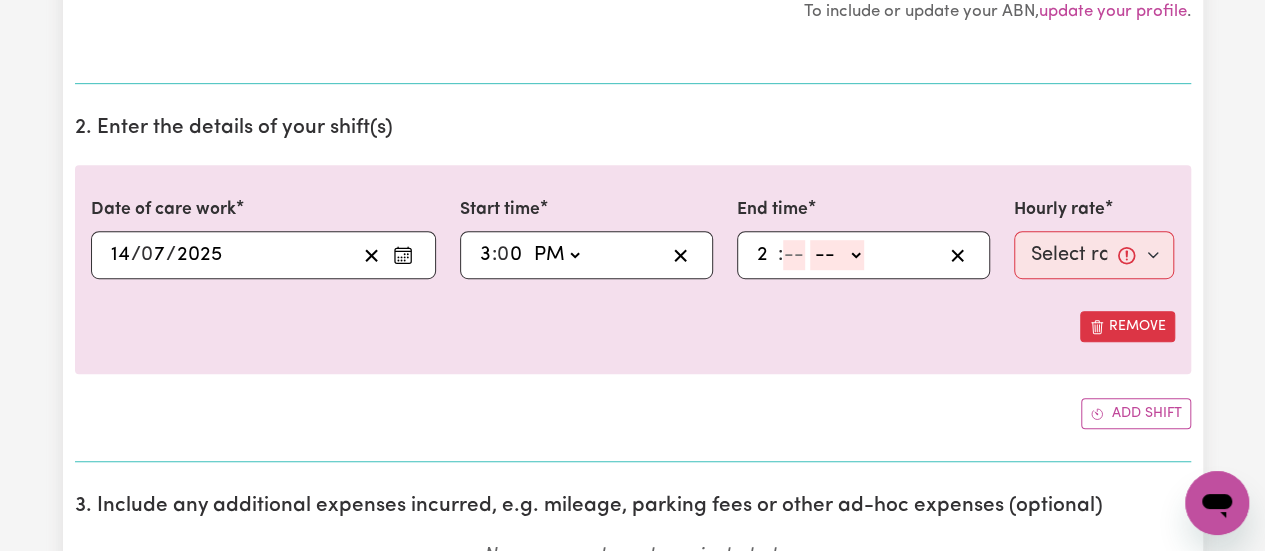 type on "2" 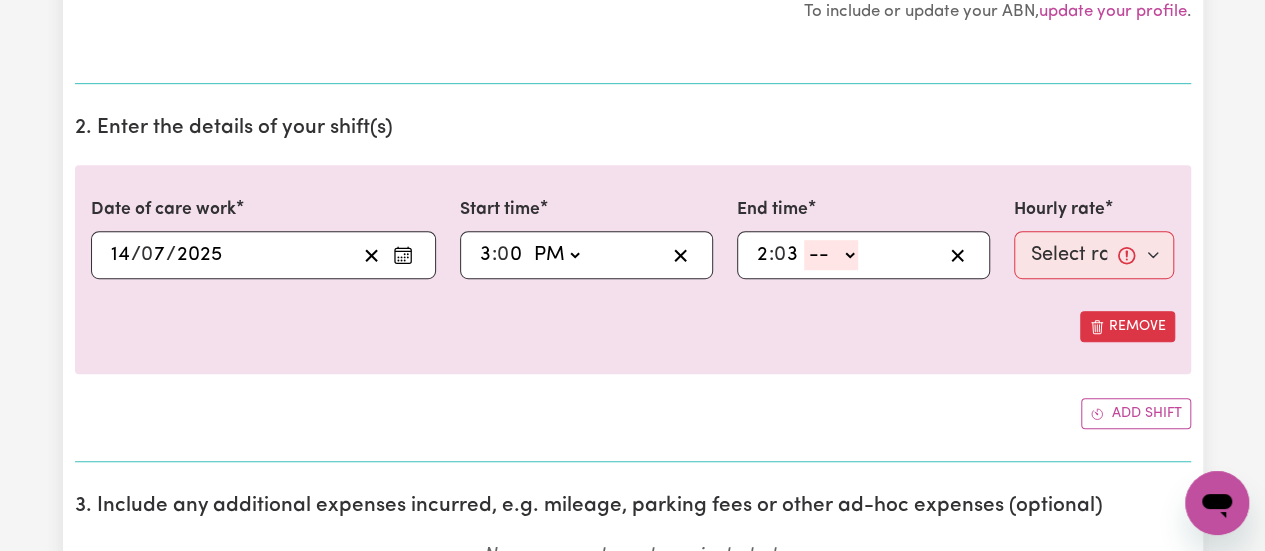 type on "3" 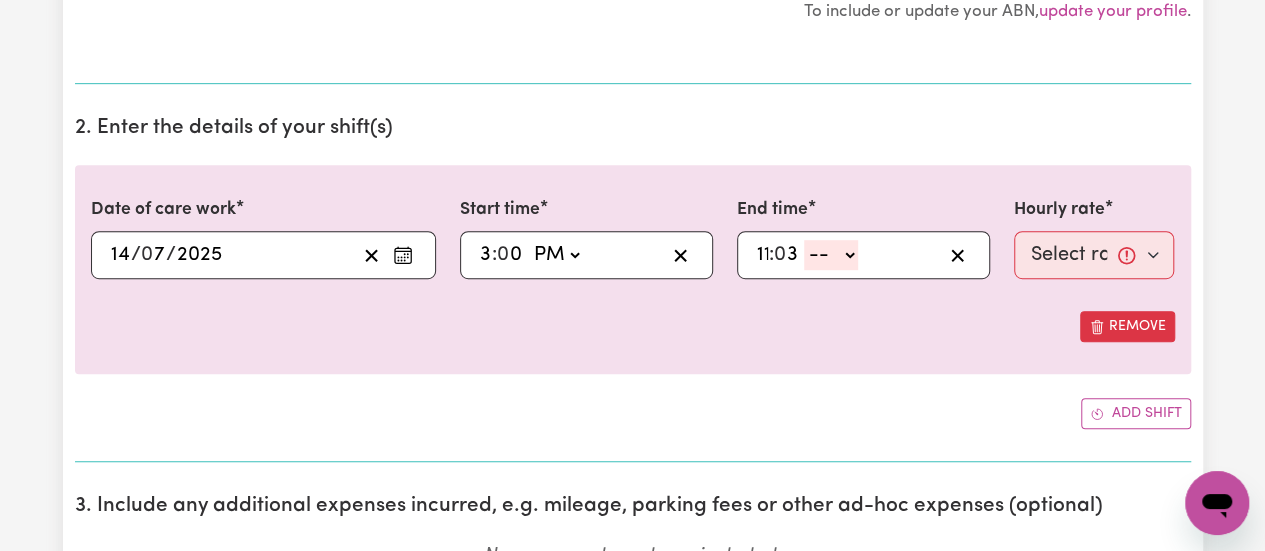 type on "11" 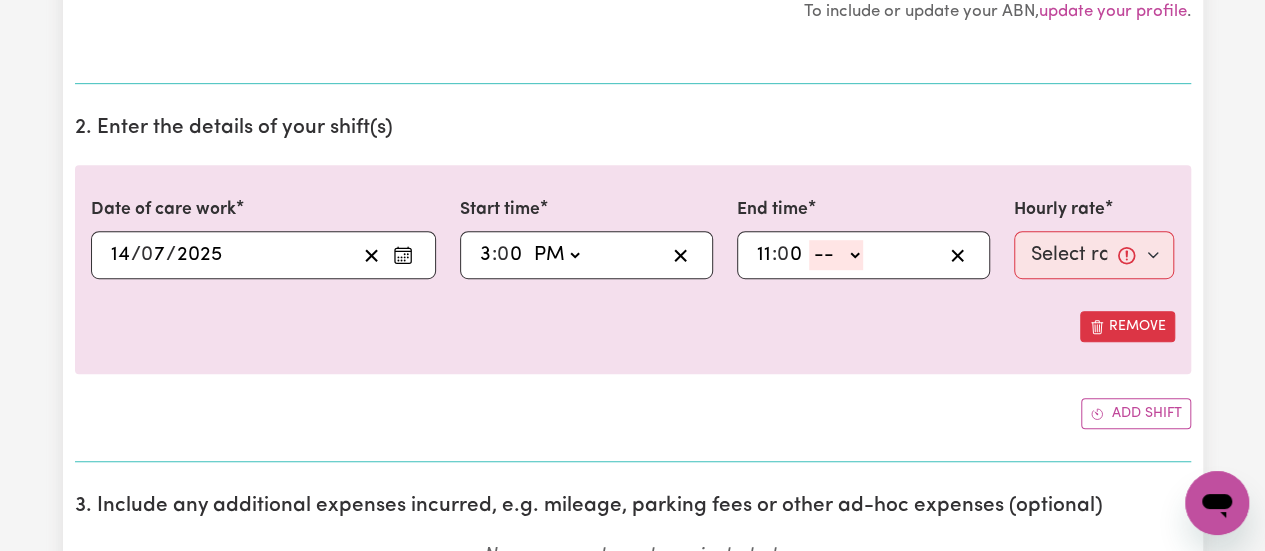 type on "0" 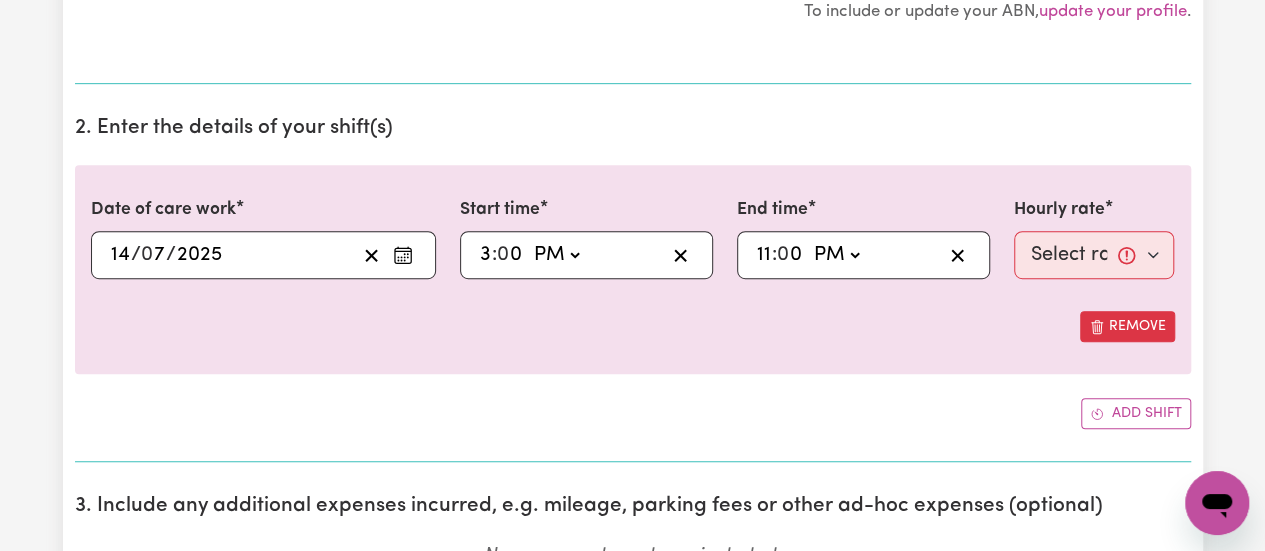 click on "-- AM PM" 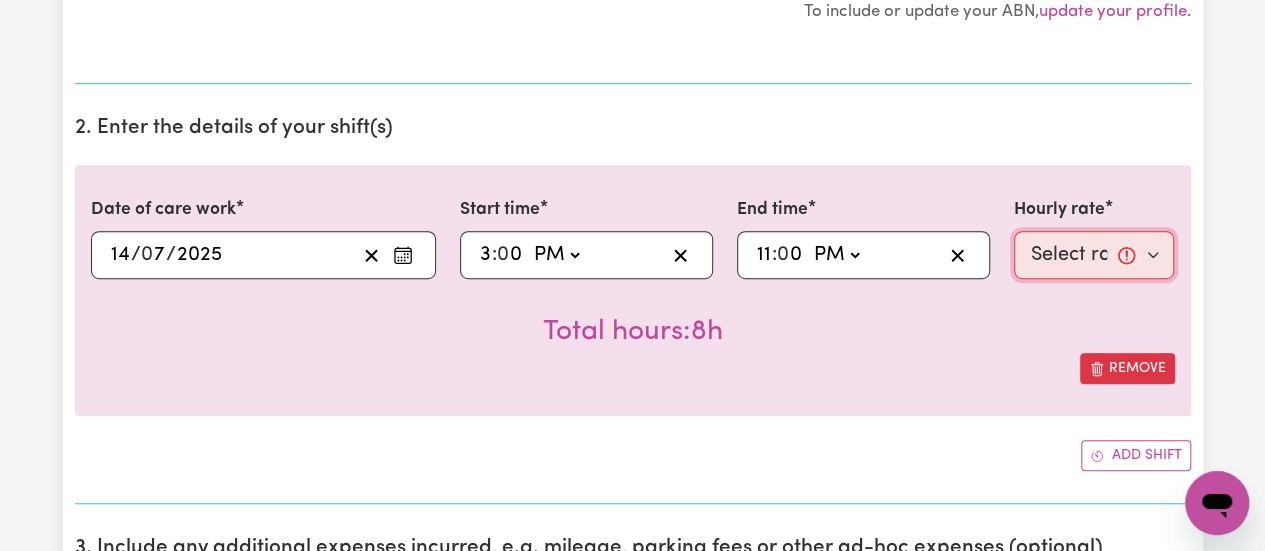click on "Select rate... $38.00 (Weekday) $50.00 ([DATE]) $60.00 ([DATE]) $70.00 (Public Holiday)" at bounding box center (1094, 255) 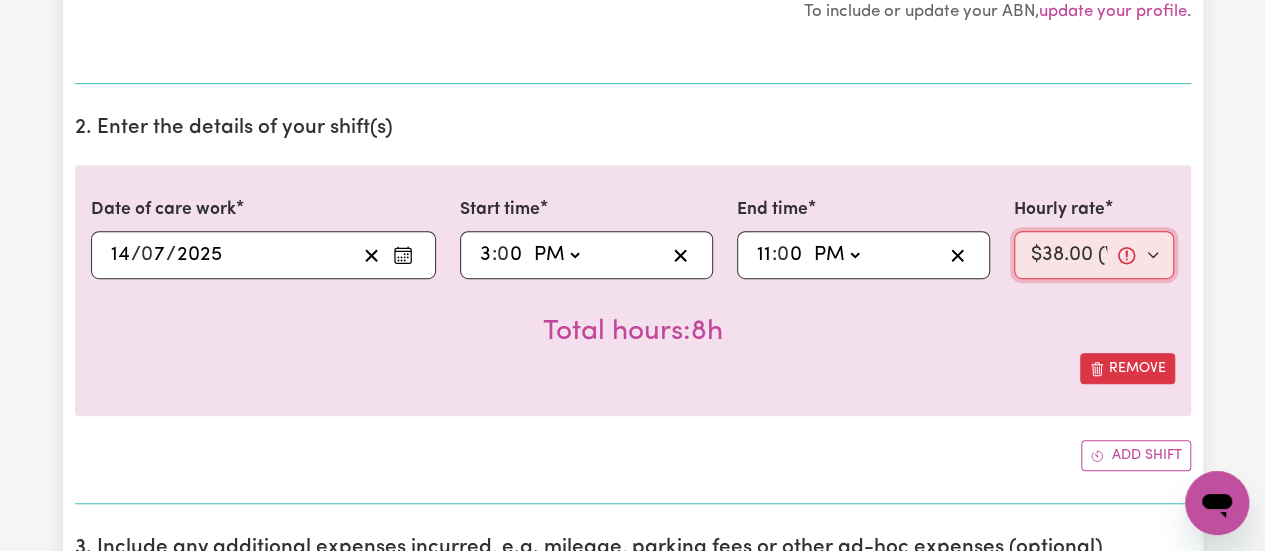 click on "Select rate... $38.00 (Weekday) $50.00 ([DATE]) $60.00 ([DATE]) $70.00 (Public Holiday)" at bounding box center [1094, 255] 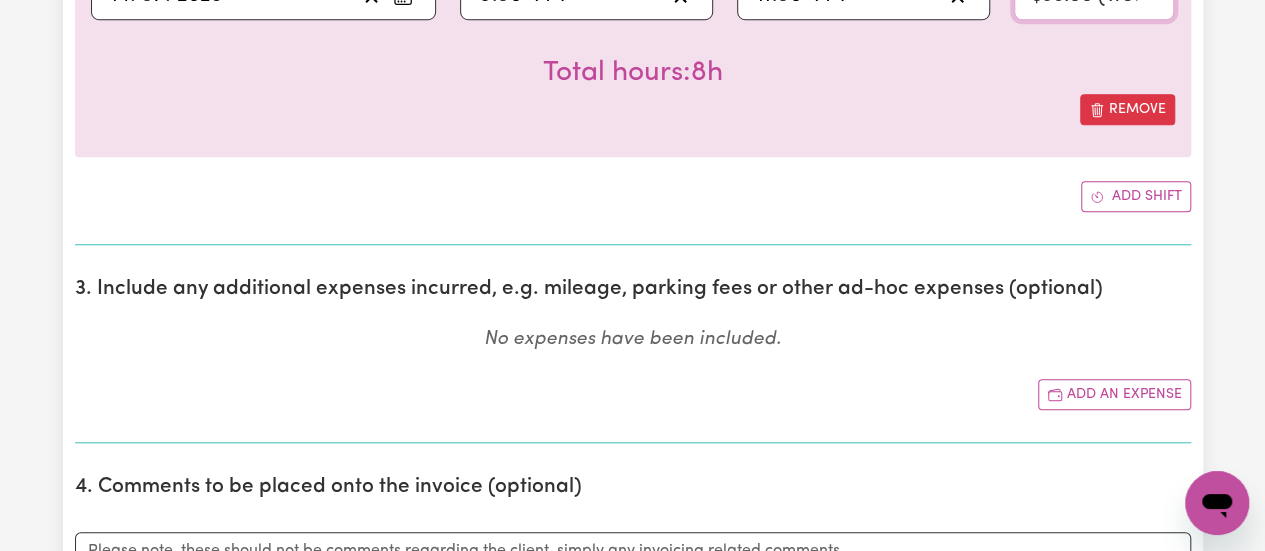 scroll, scrollTop: 600, scrollLeft: 0, axis: vertical 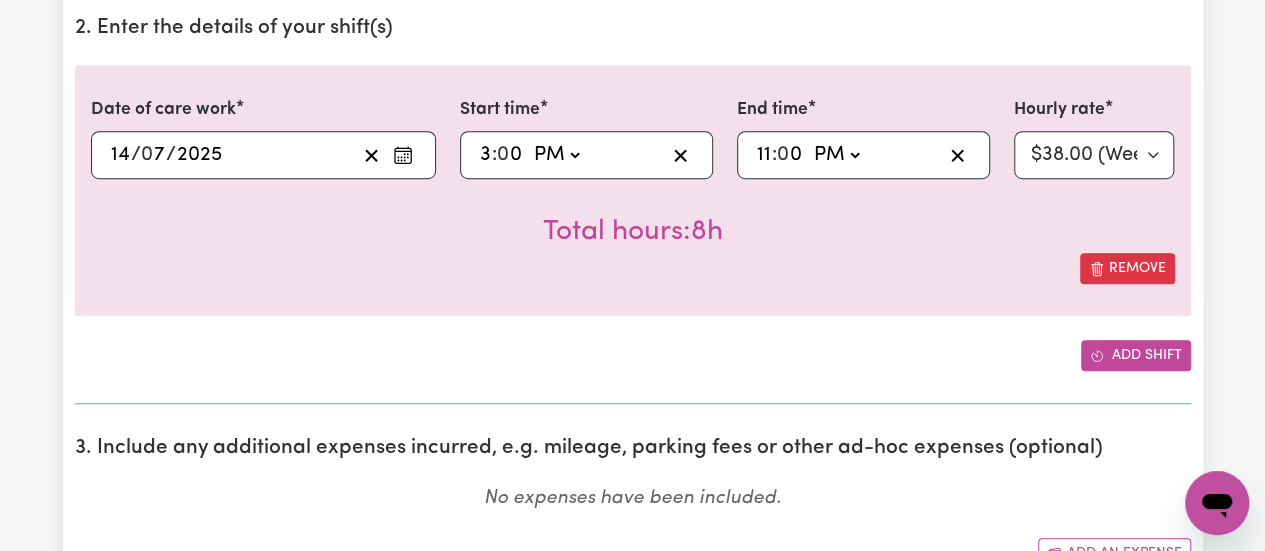 click on "Add shift" at bounding box center (1136, 355) 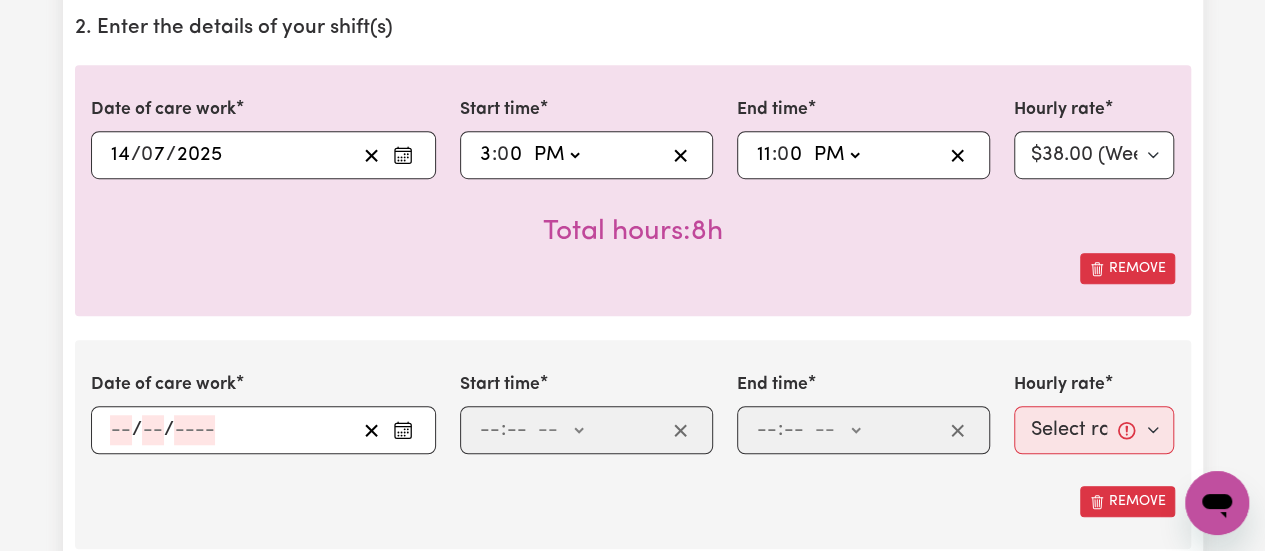click 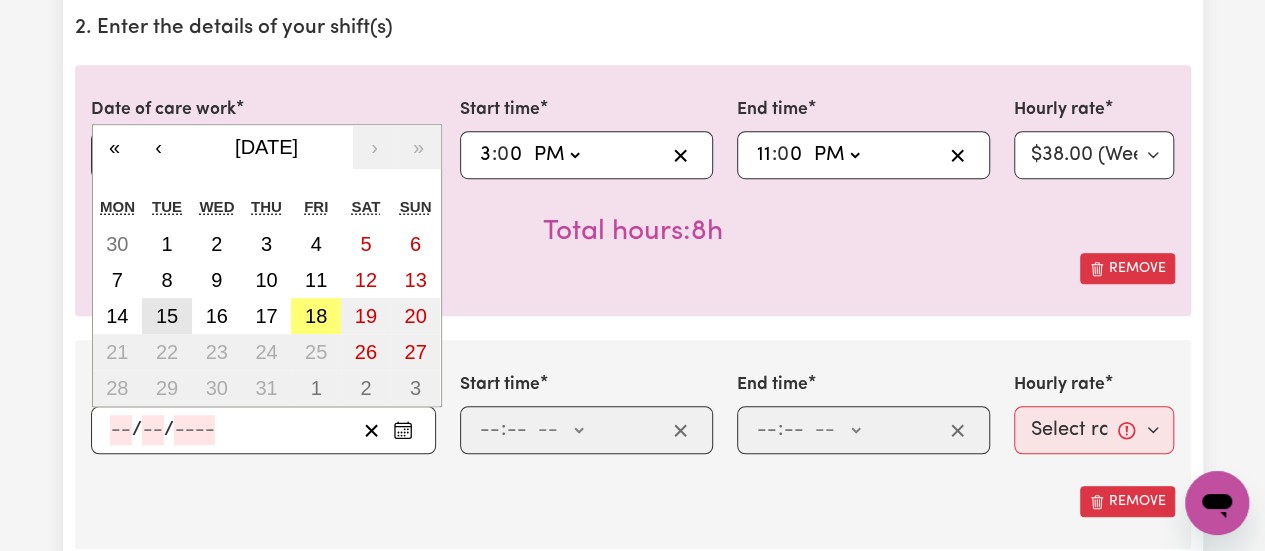 click on "15" at bounding box center [167, 316] 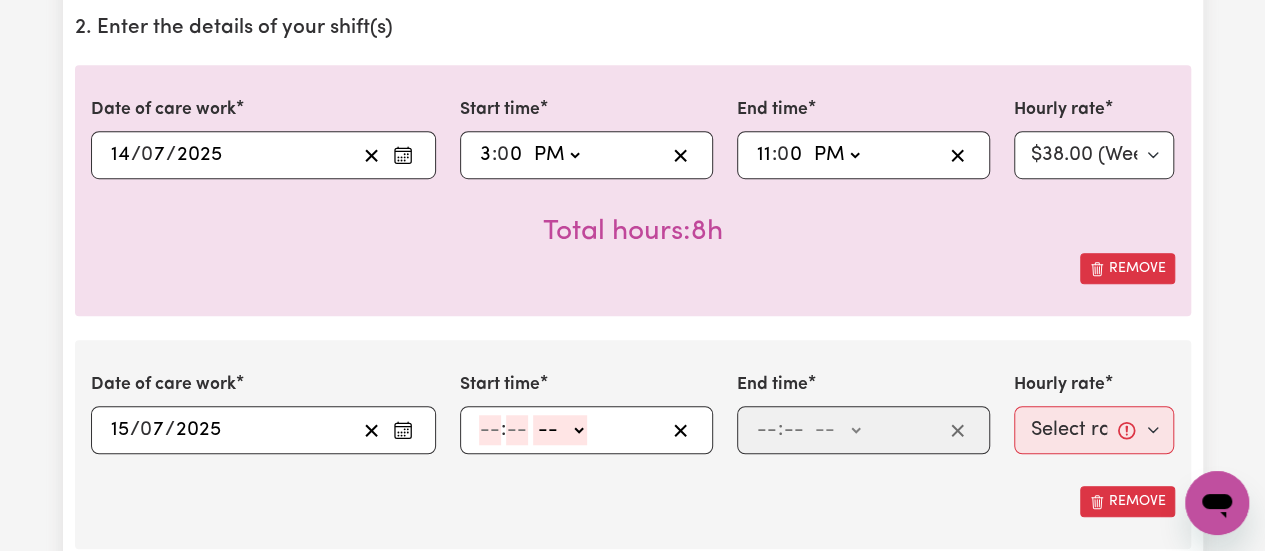 click 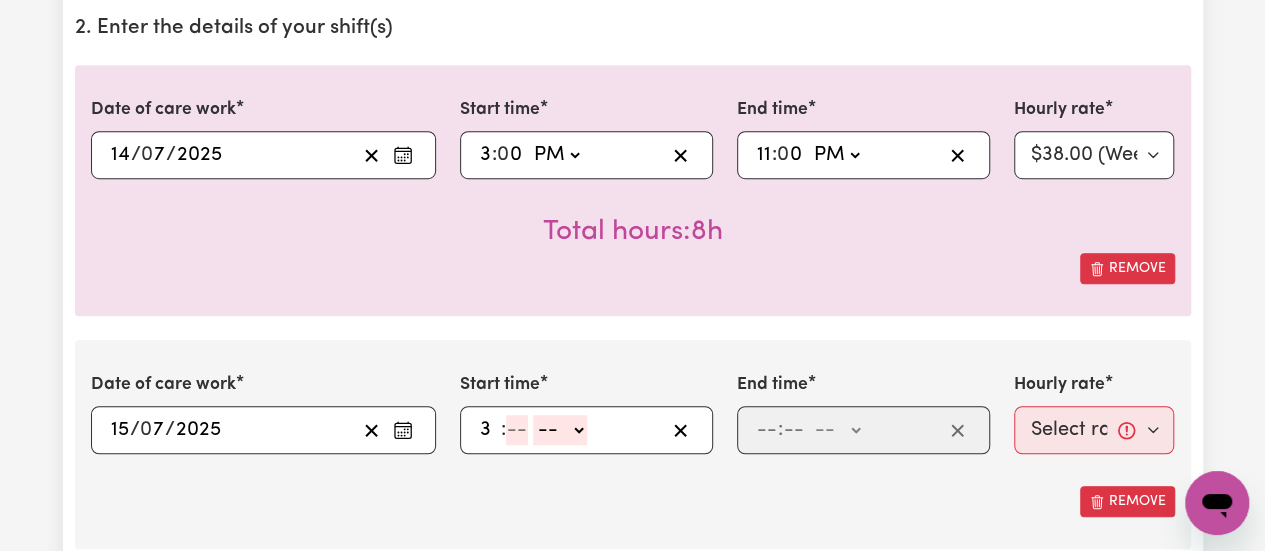 type on "3" 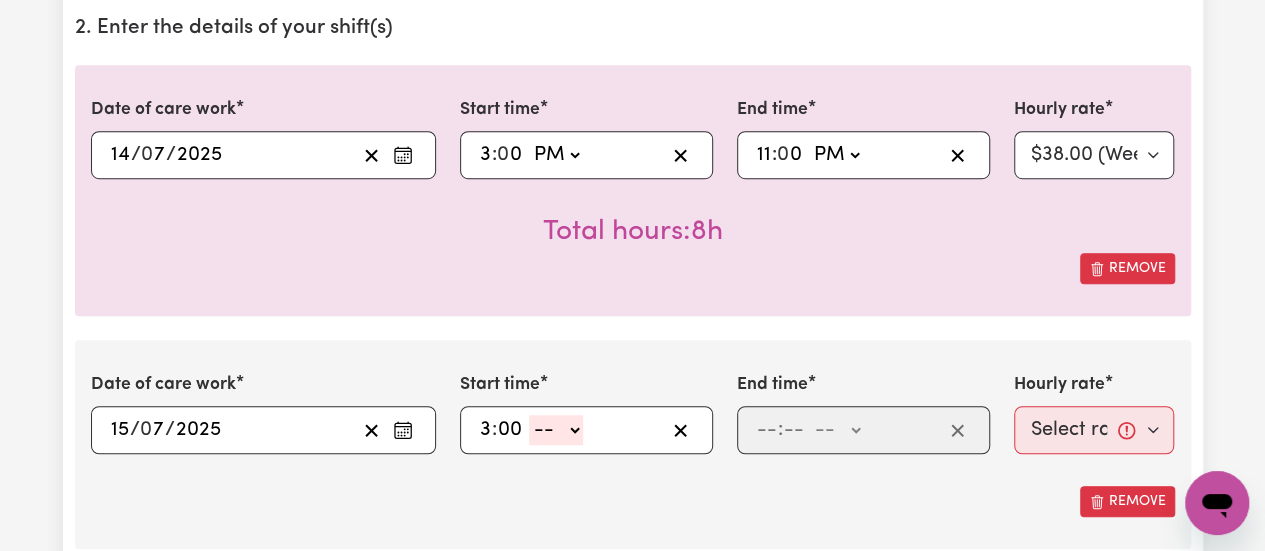 type on "00" 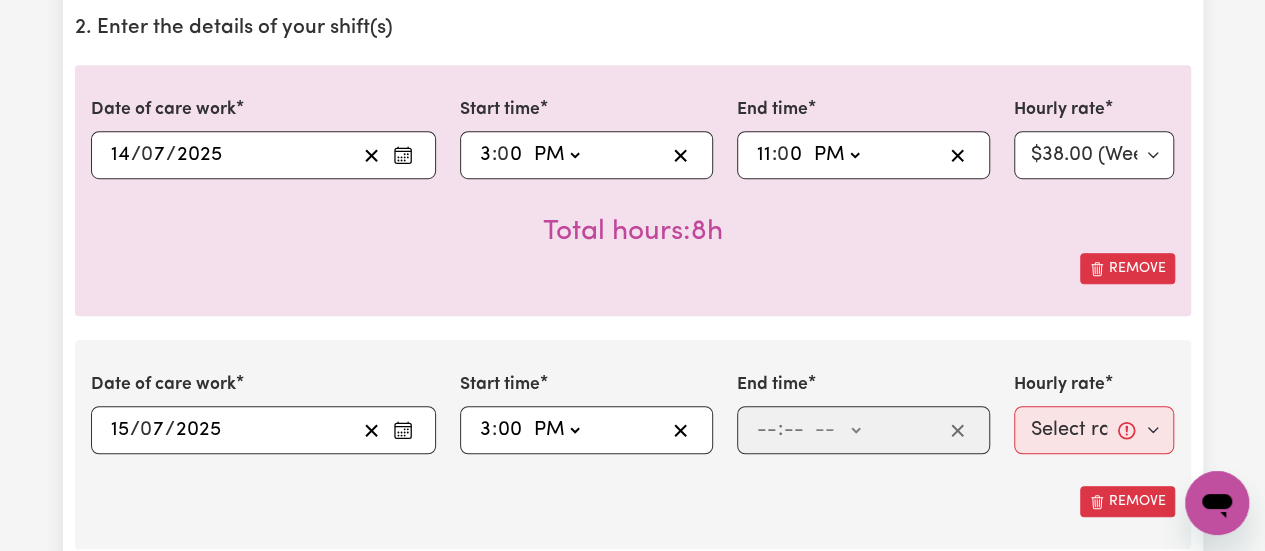 click on "-- AM PM" 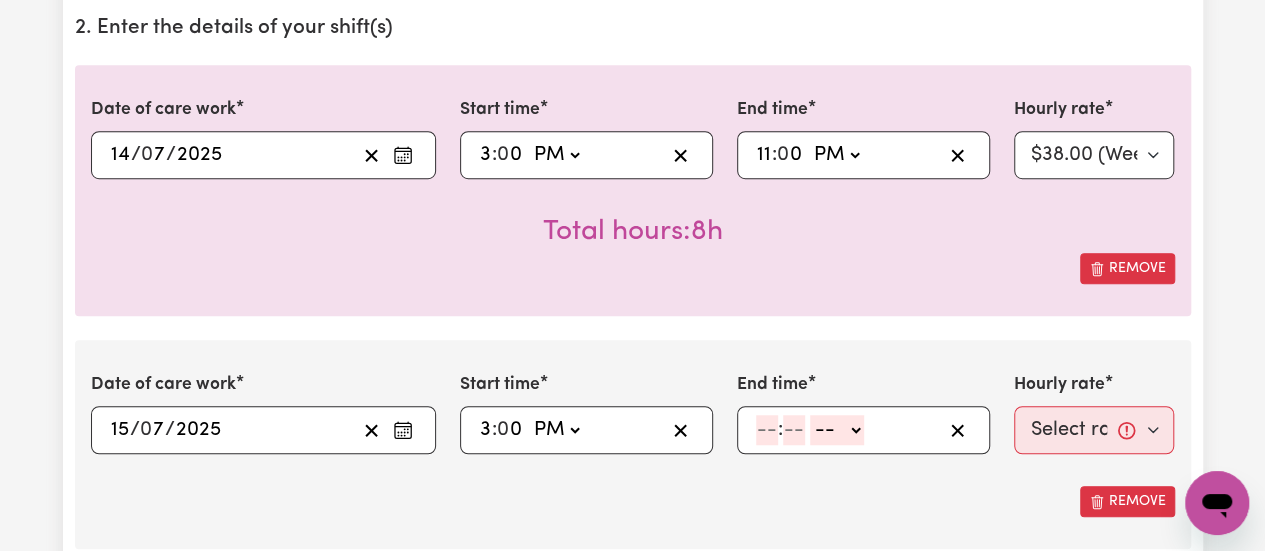 click 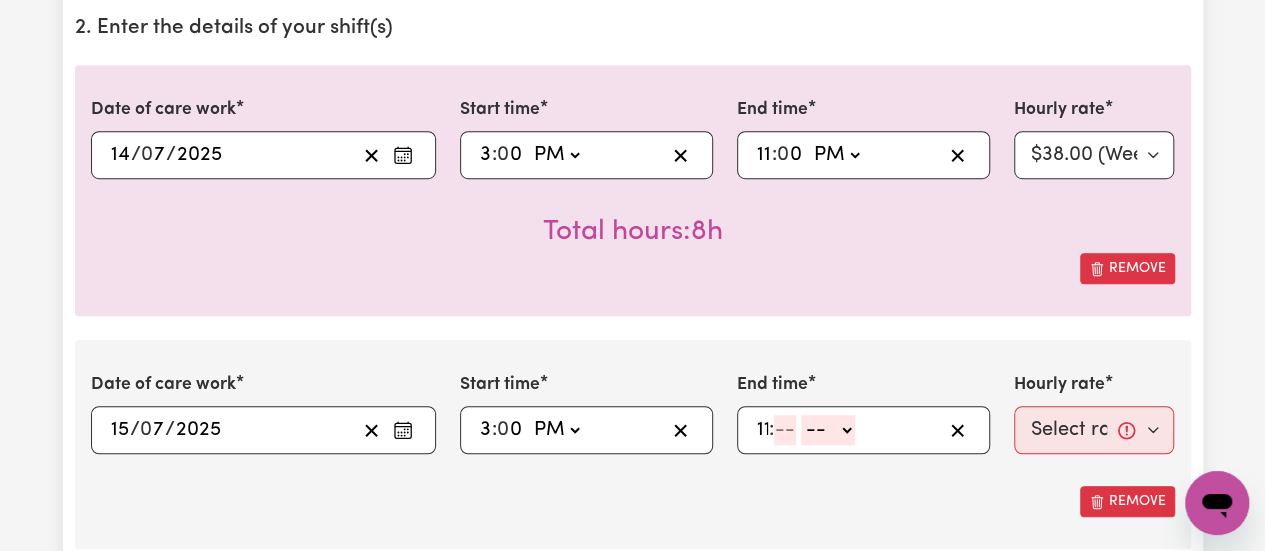 type on "11" 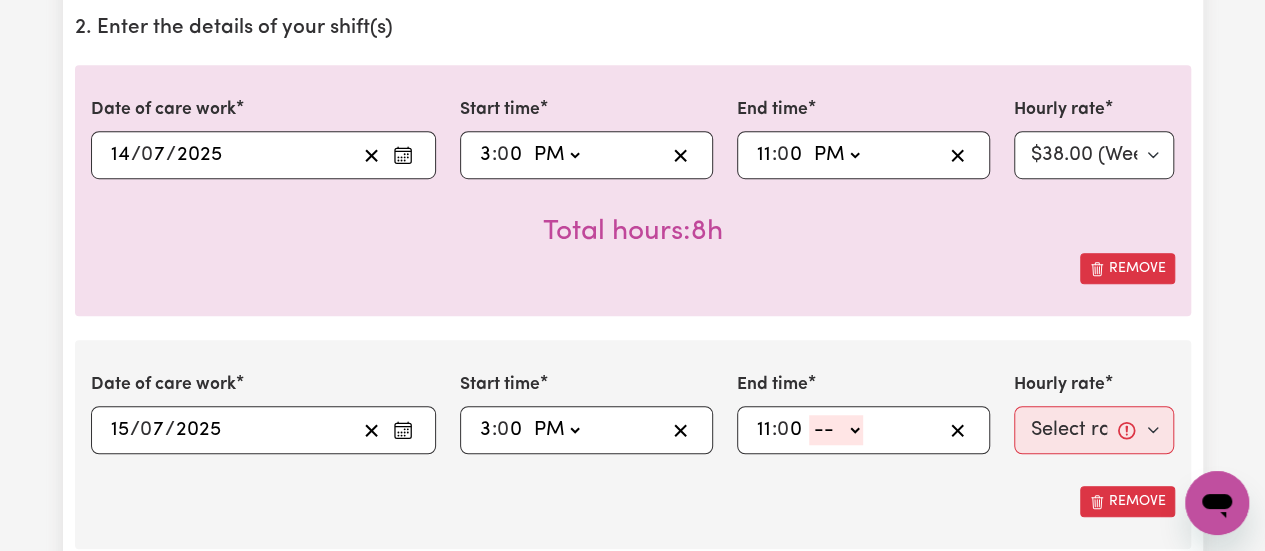 type on "0" 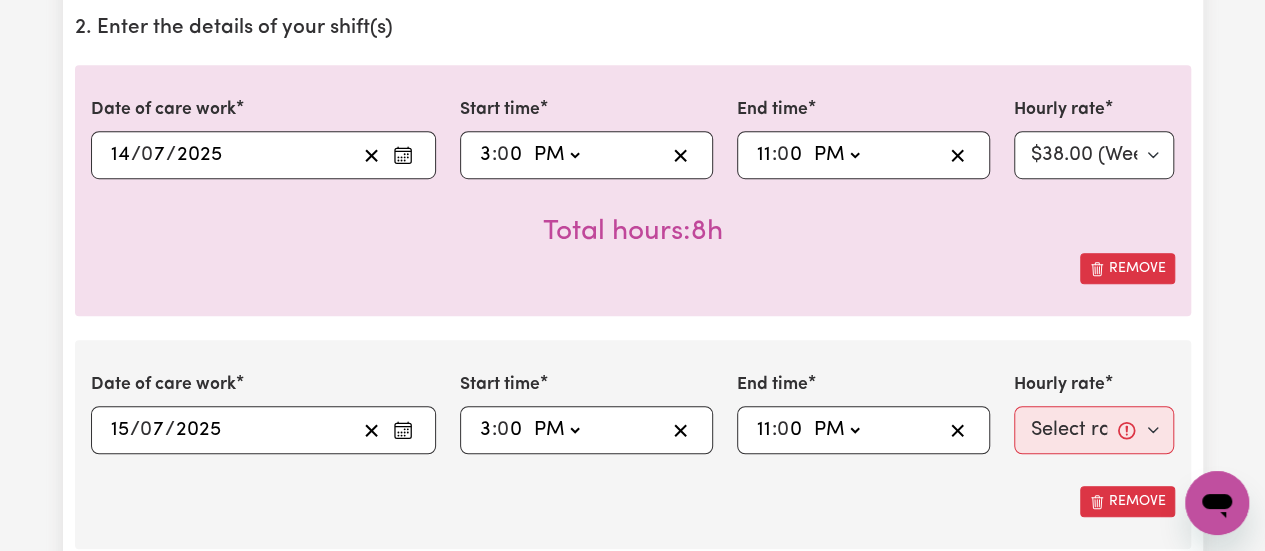 click on "-- AM PM" 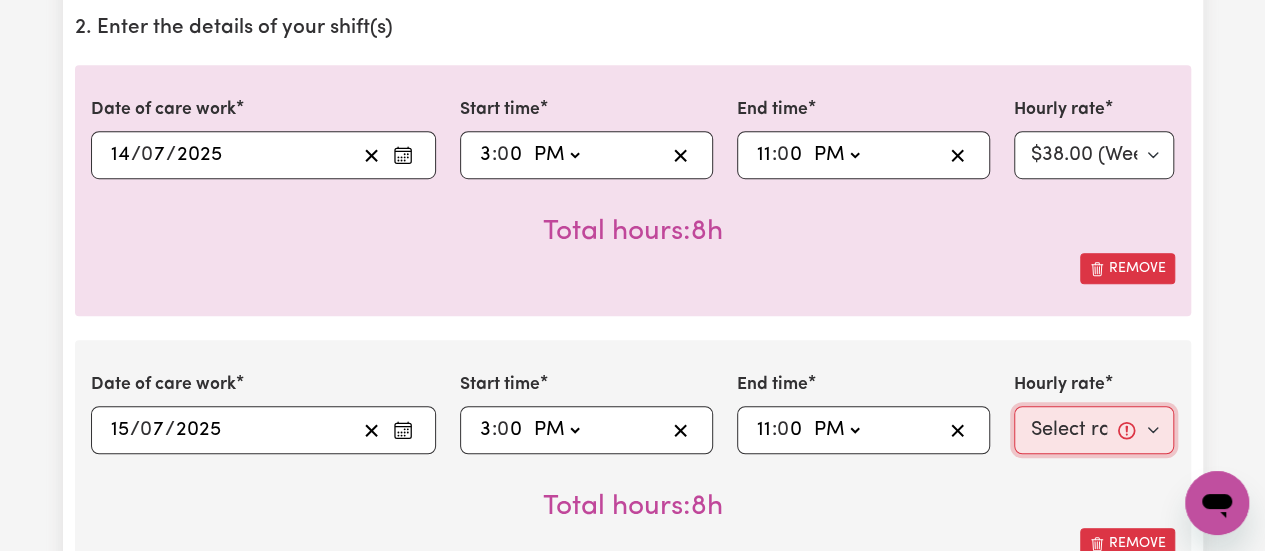 click on "Select rate... $38.00 (Weekday) $50.00 ([DATE]) $60.00 ([DATE]) $70.00 (Public Holiday)" at bounding box center (1094, 430) 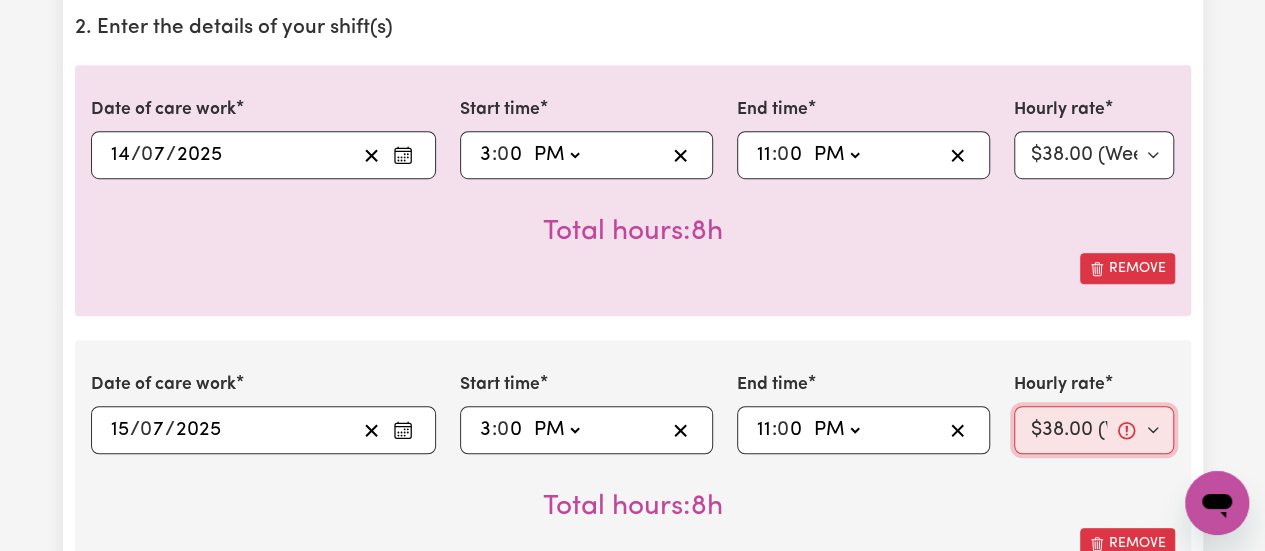 click on "Select rate... $38.00 (Weekday) $50.00 ([DATE]) $60.00 ([DATE]) $70.00 (Public Holiday)" at bounding box center (1094, 430) 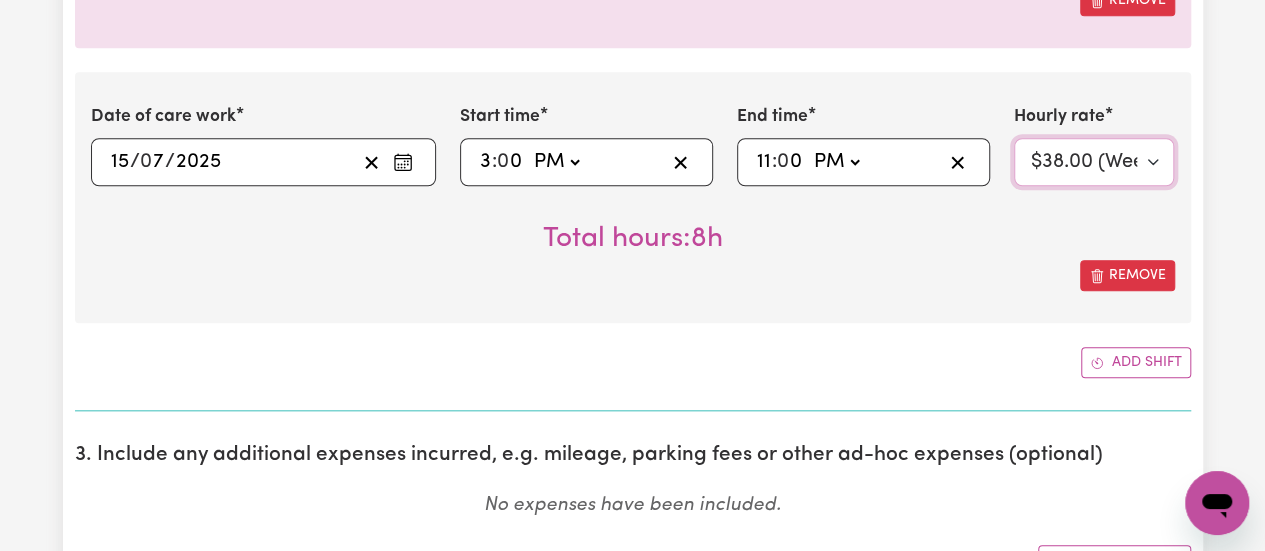 scroll, scrollTop: 900, scrollLeft: 0, axis: vertical 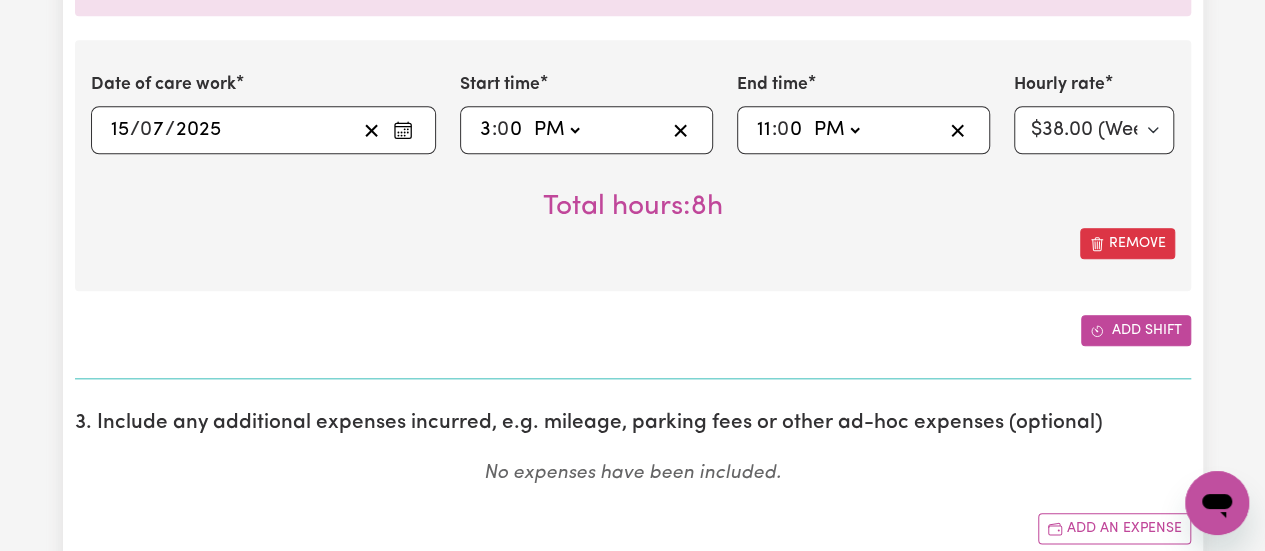 click on "Add shift" at bounding box center (1136, 330) 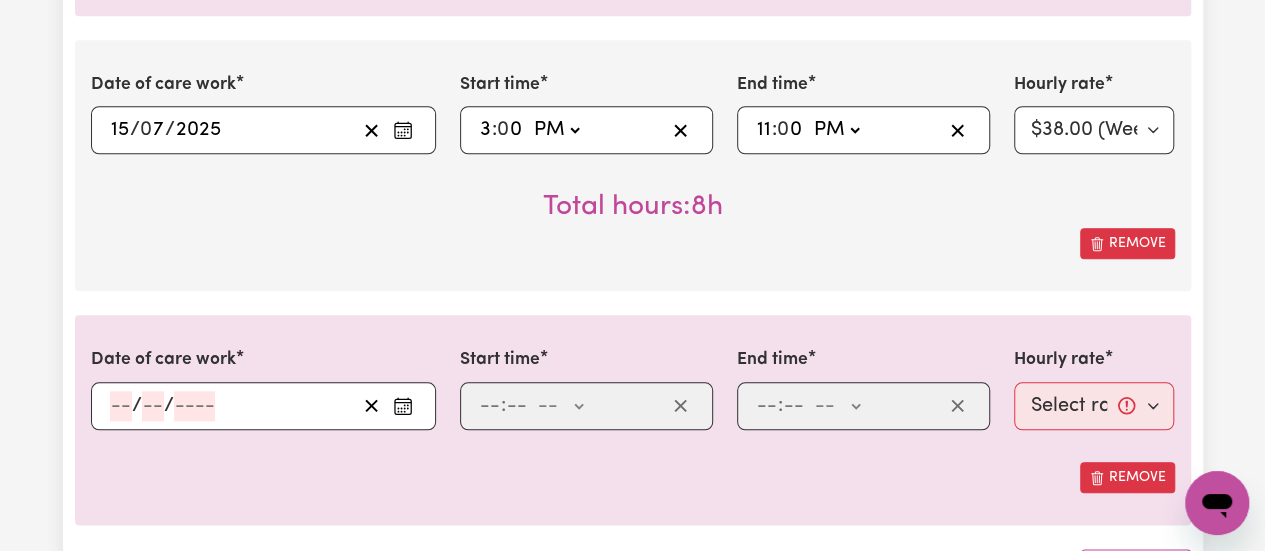 click 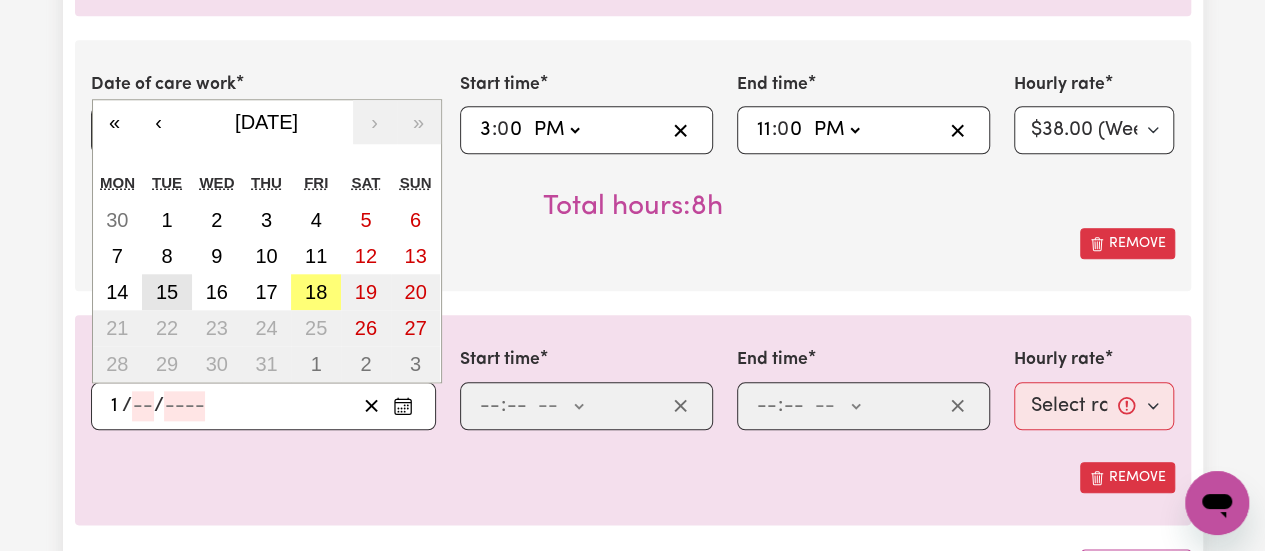 type on "1" 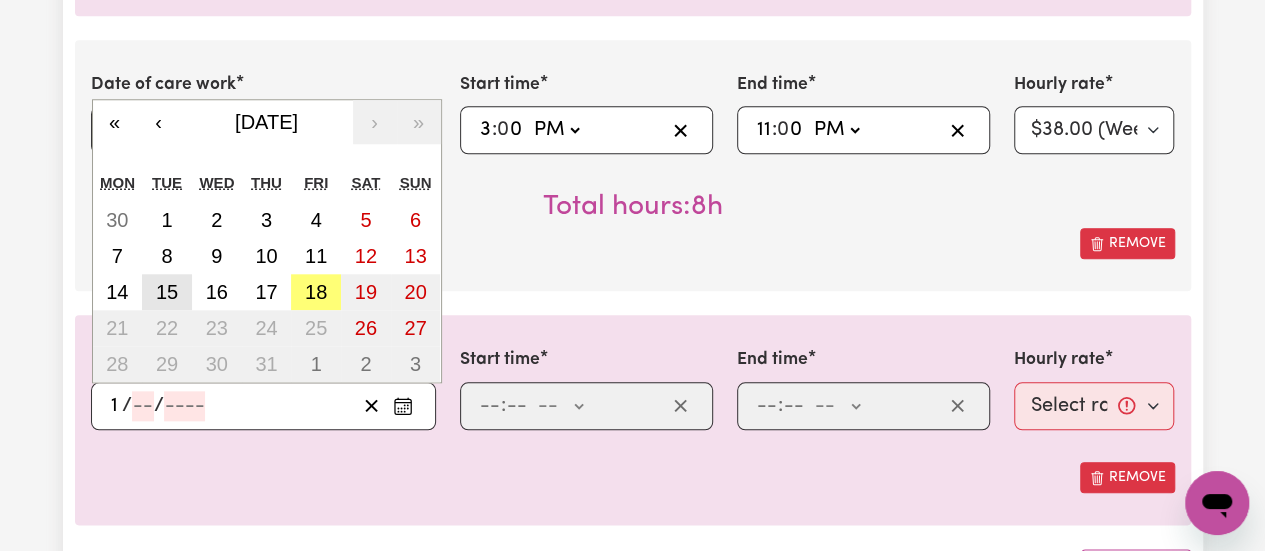 click on "15" at bounding box center (167, 292) 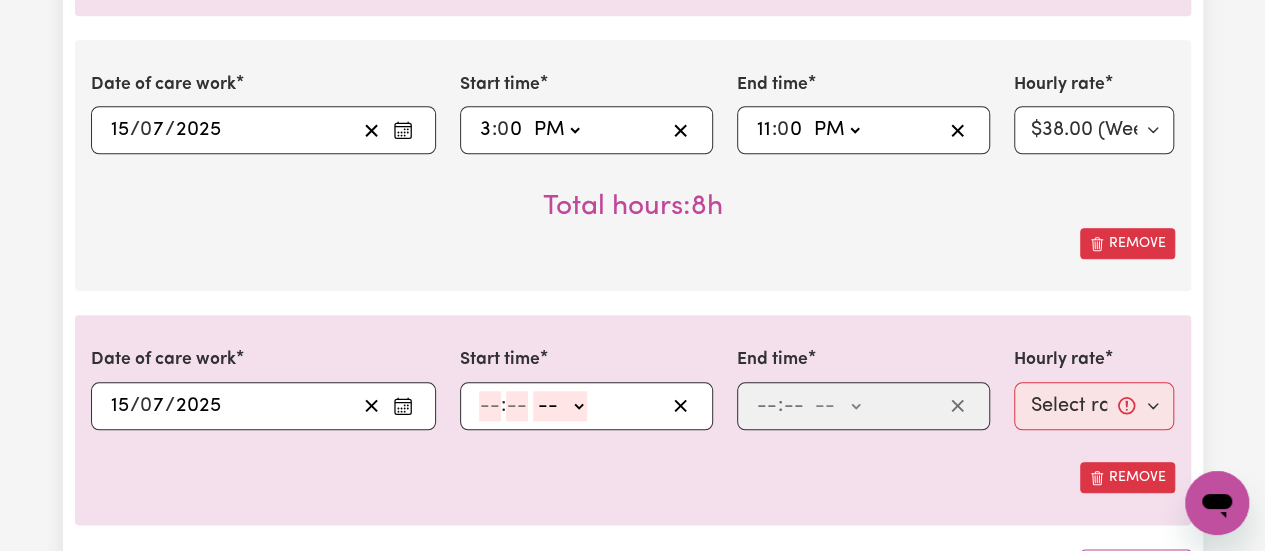 drag, startPoint x: 488, startPoint y: 410, endPoint x: 512, endPoint y: 424, distance: 27.784887 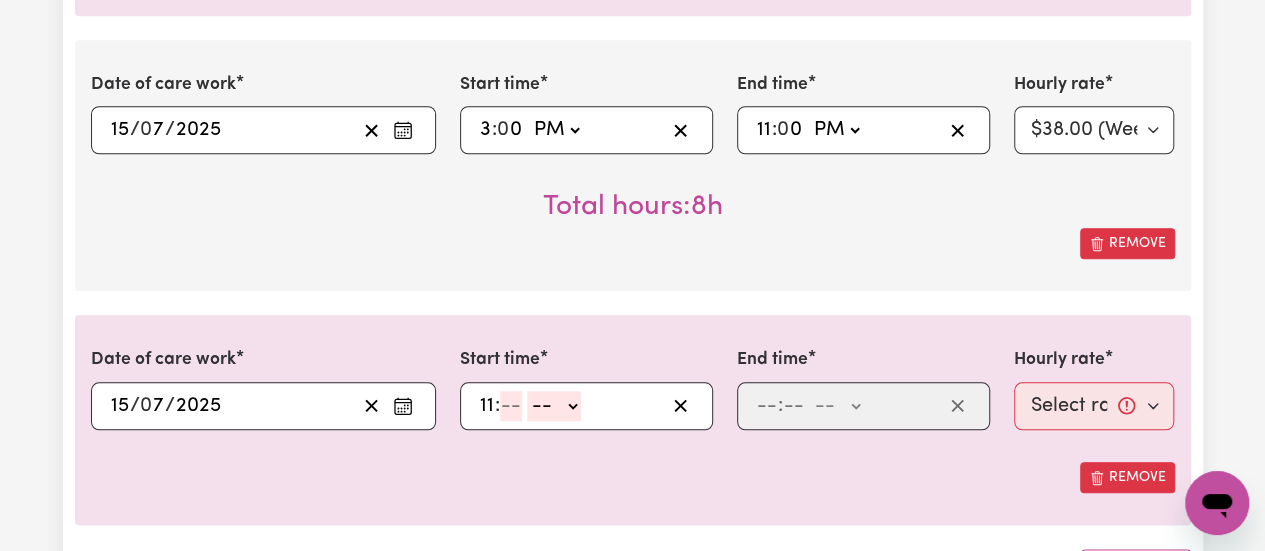 type on "11" 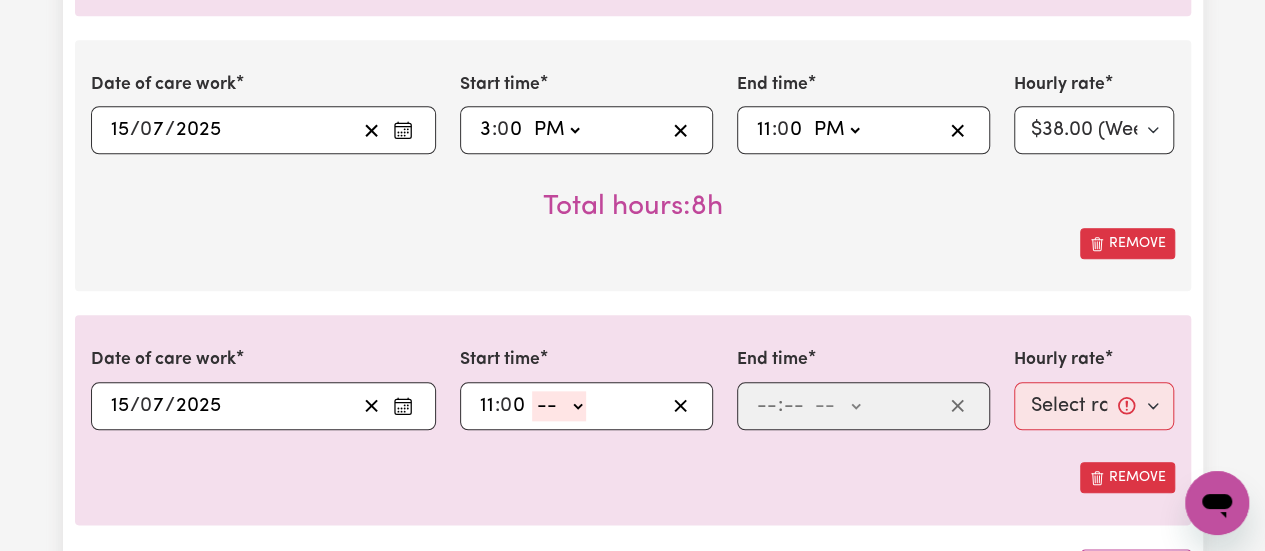 type on "0" 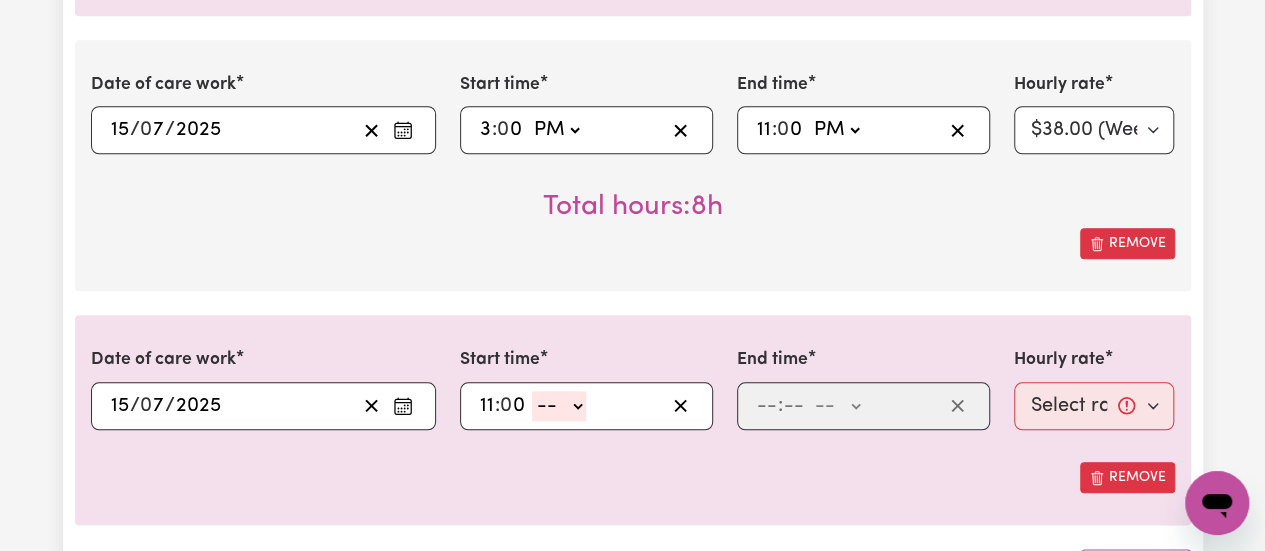 click on "-- AM PM" 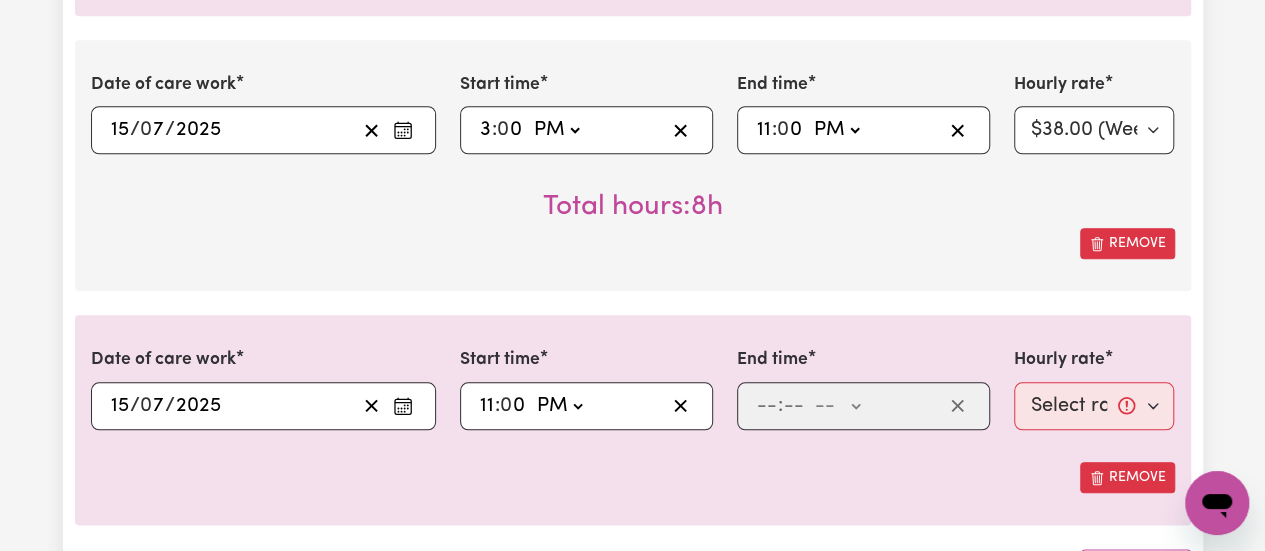 click on "-- AM PM" 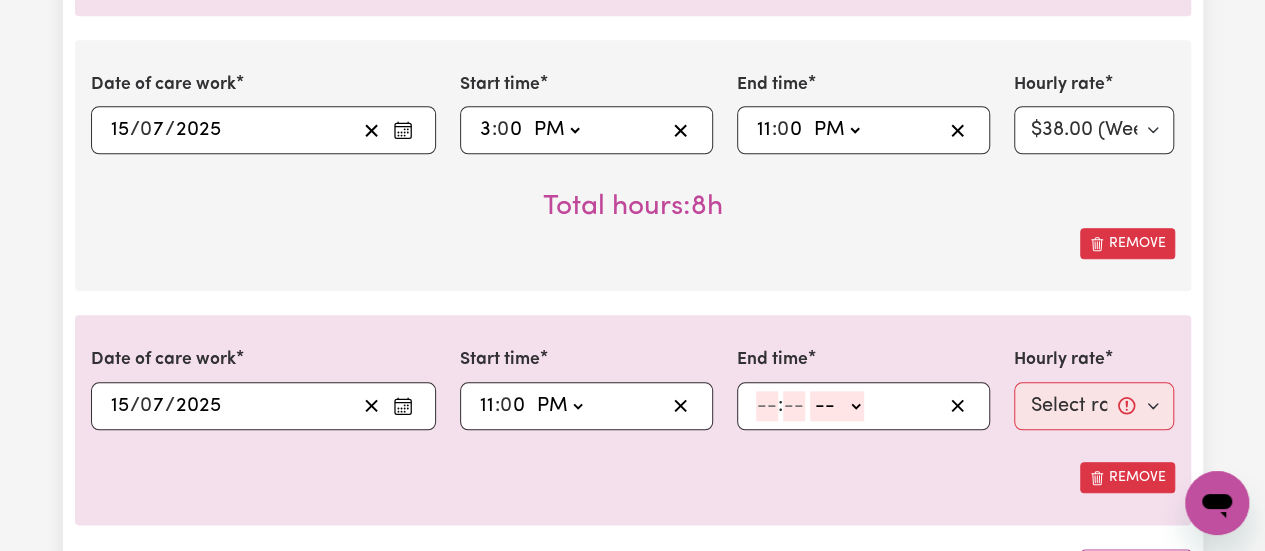 click 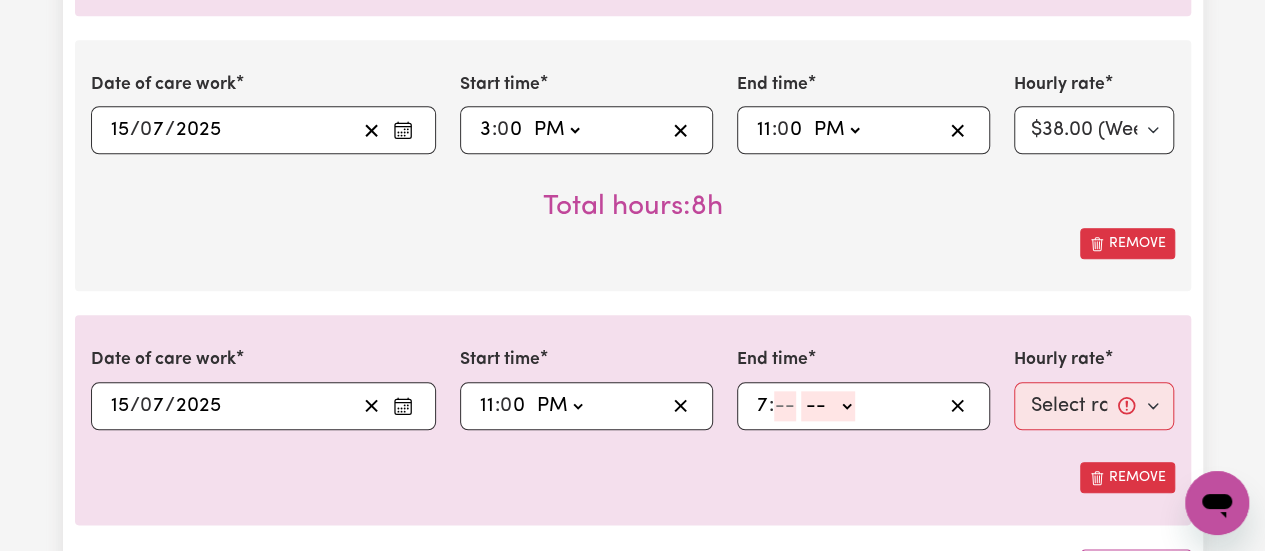 type on "7" 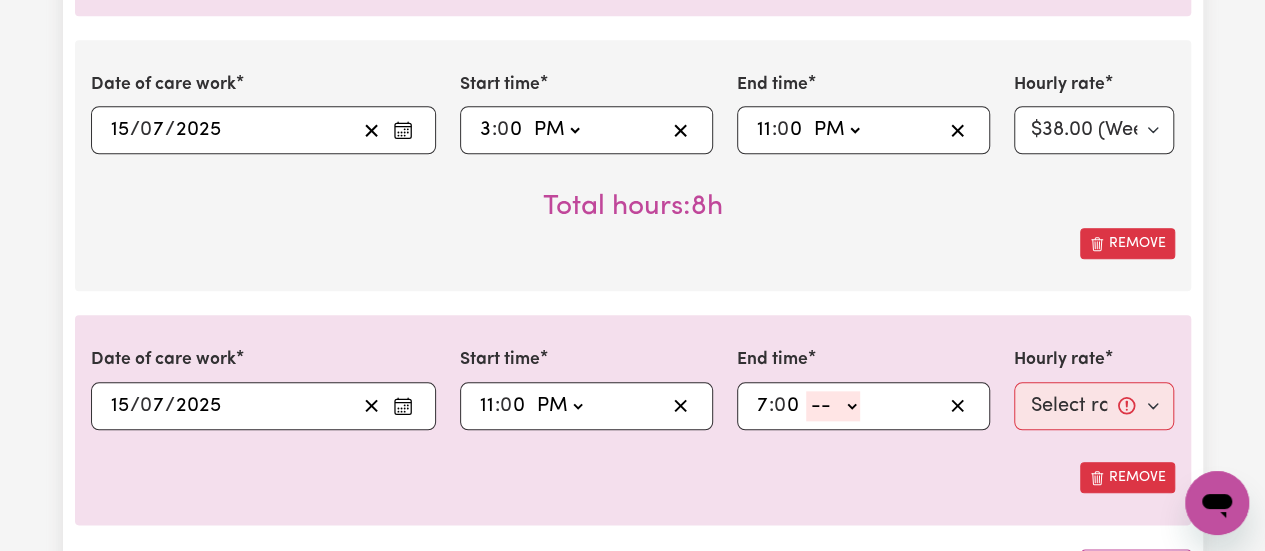type on "0" 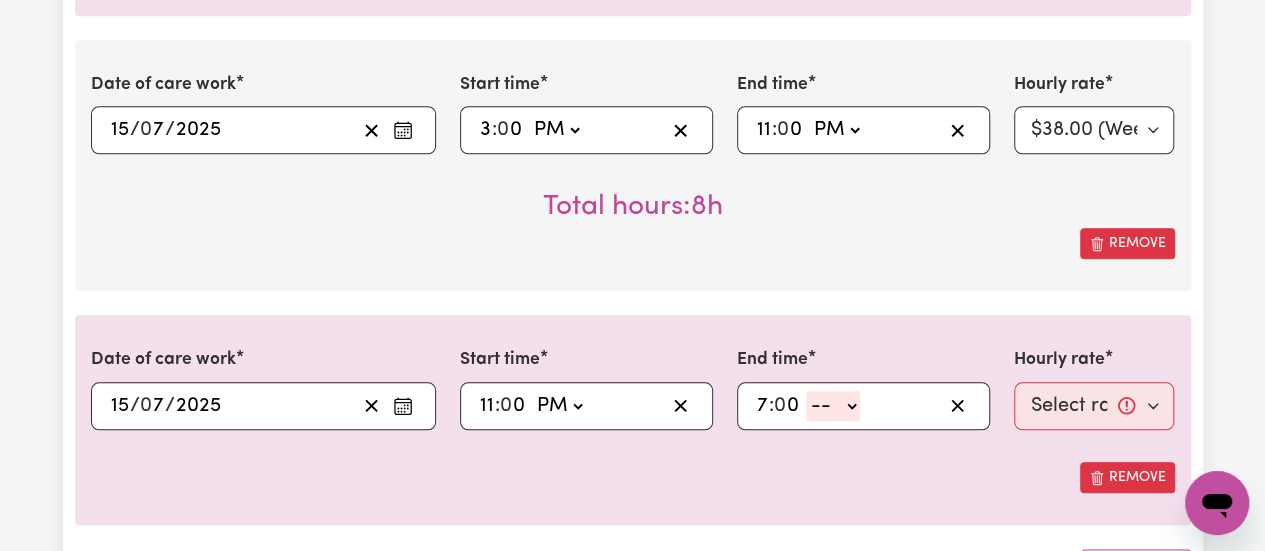 click on "-- AM PM" 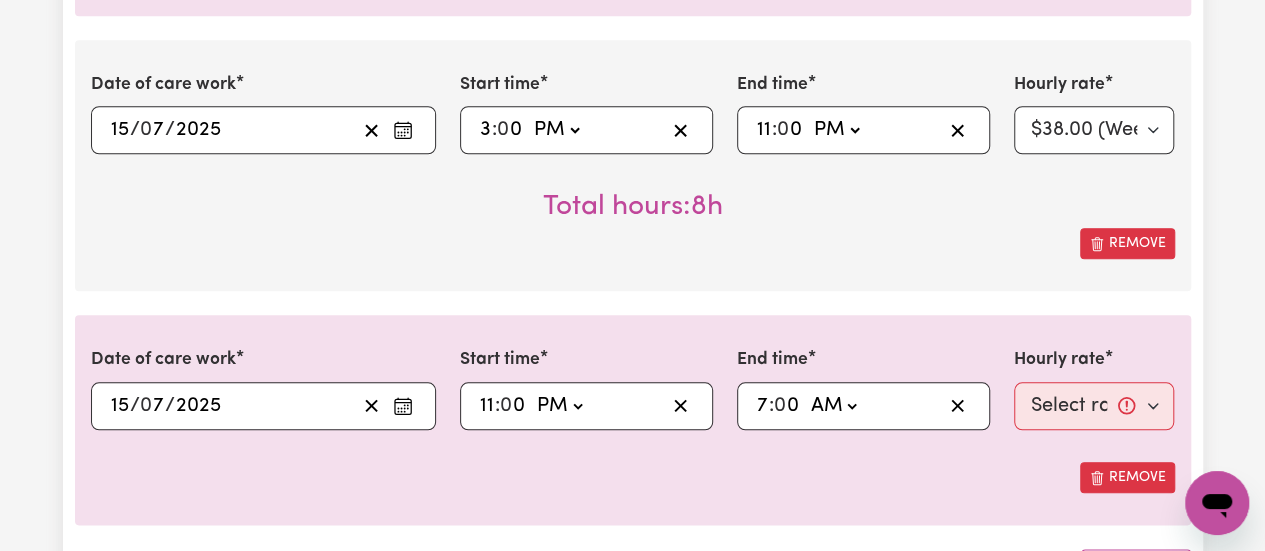 click on "-- AM PM" 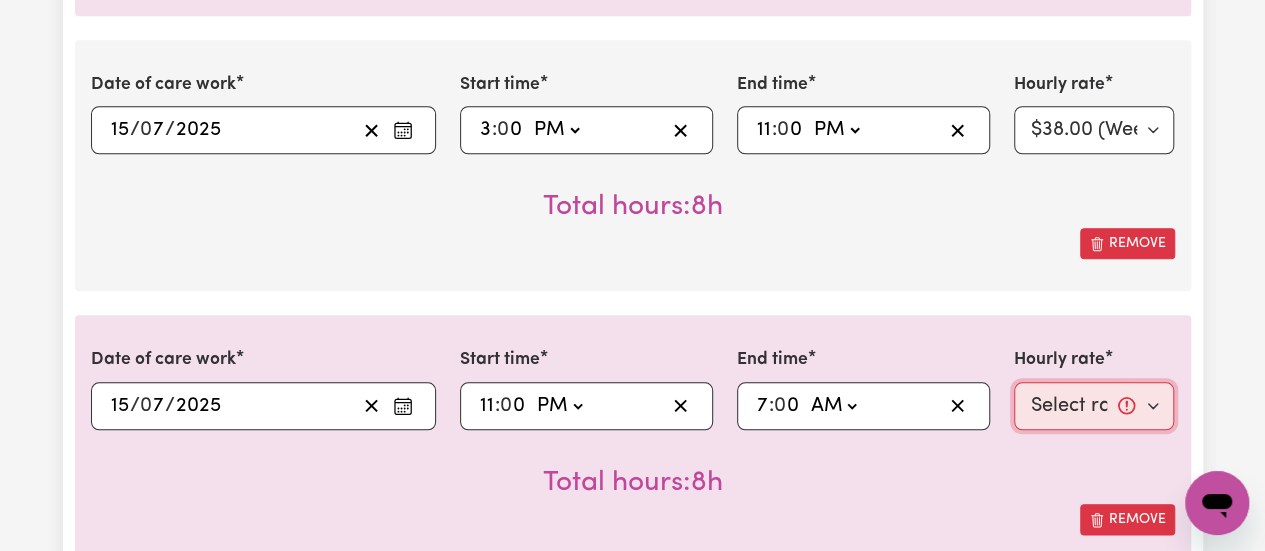 drag, startPoint x: 1152, startPoint y: 395, endPoint x: 1148, endPoint y: 414, distance: 19.416489 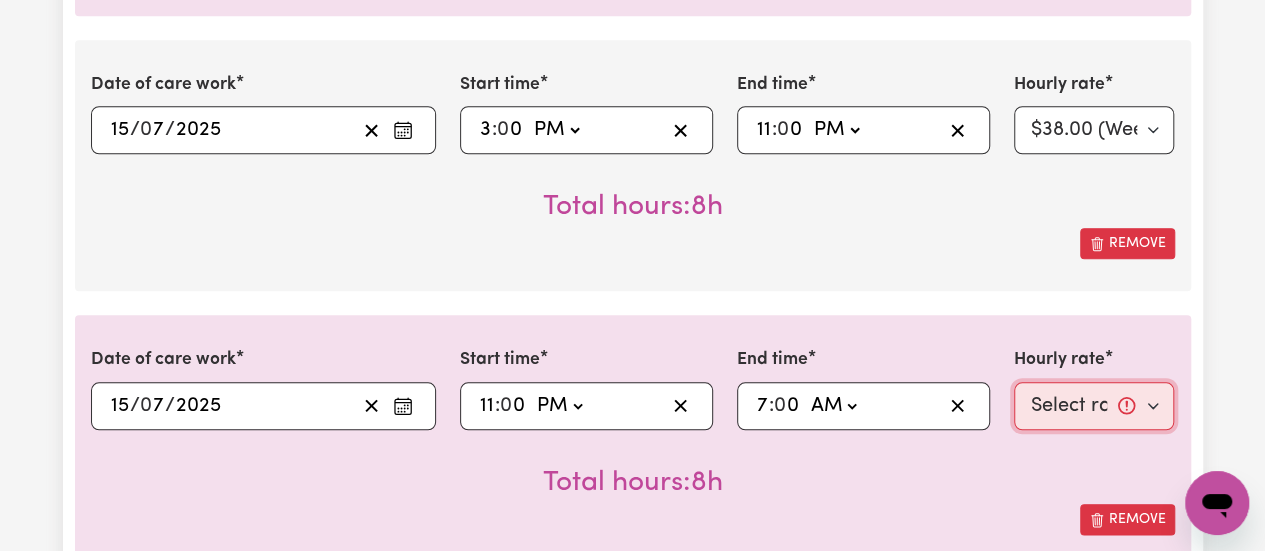 select on "38-Weekday" 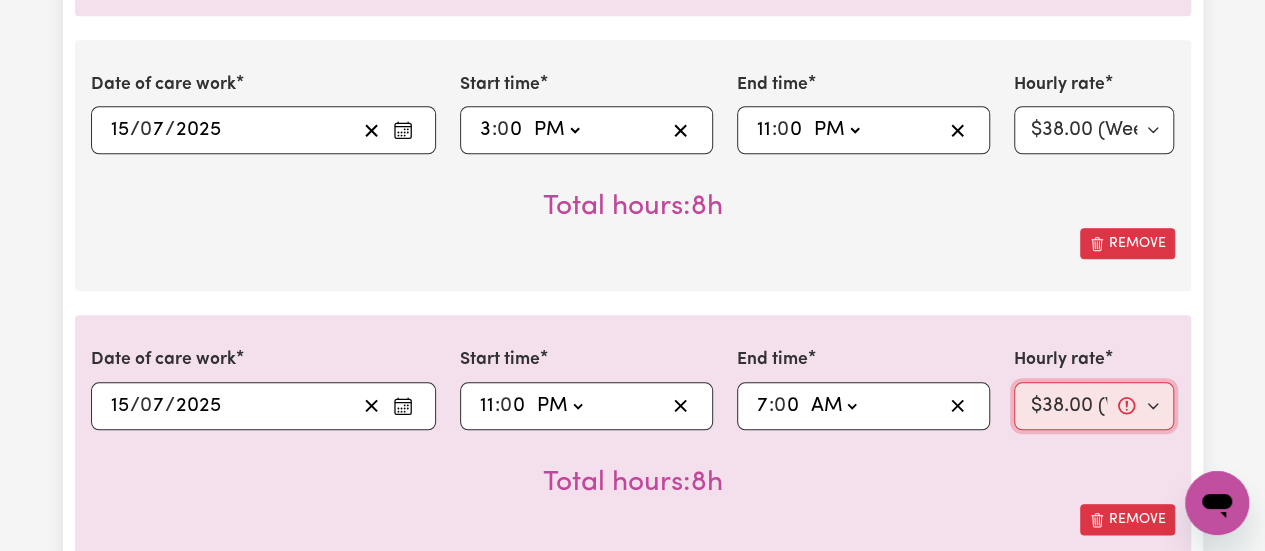 click on "Select rate... $38.00 (Weekday) $50.00 ([DATE]) $60.00 ([DATE]) $70.00 (Public Holiday)" at bounding box center [1094, 406] 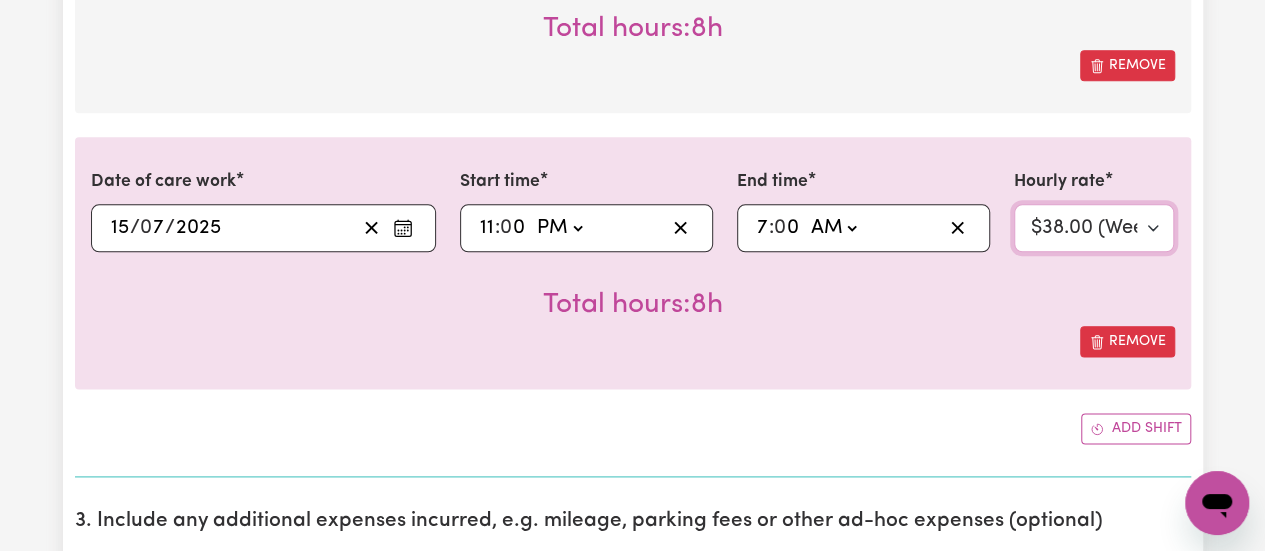 scroll, scrollTop: 1200, scrollLeft: 0, axis: vertical 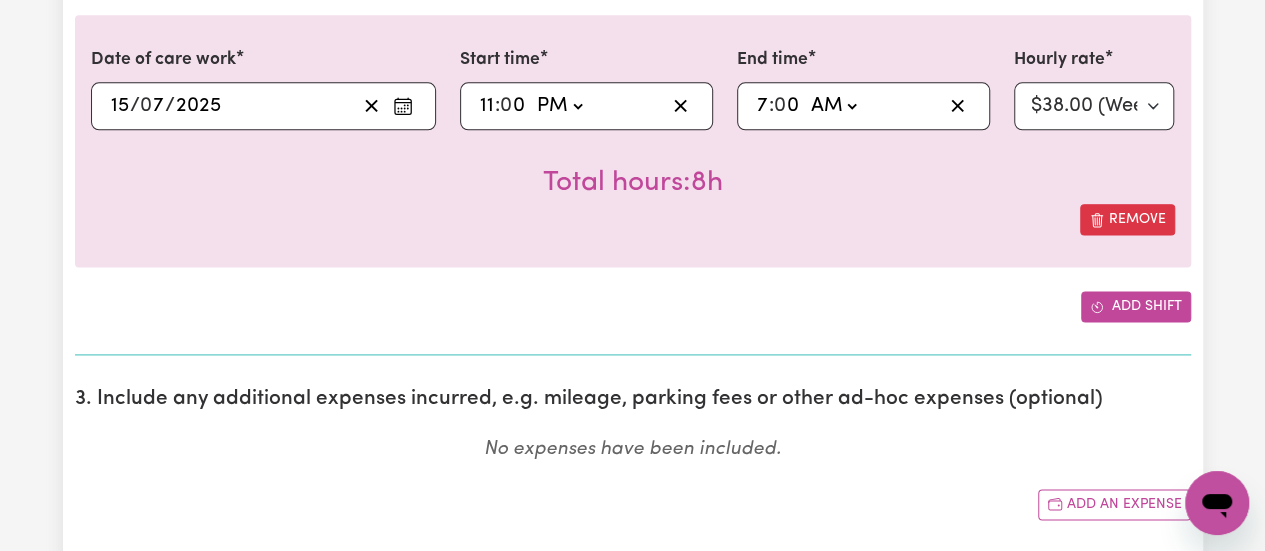 click on "Add shift" at bounding box center [1136, 306] 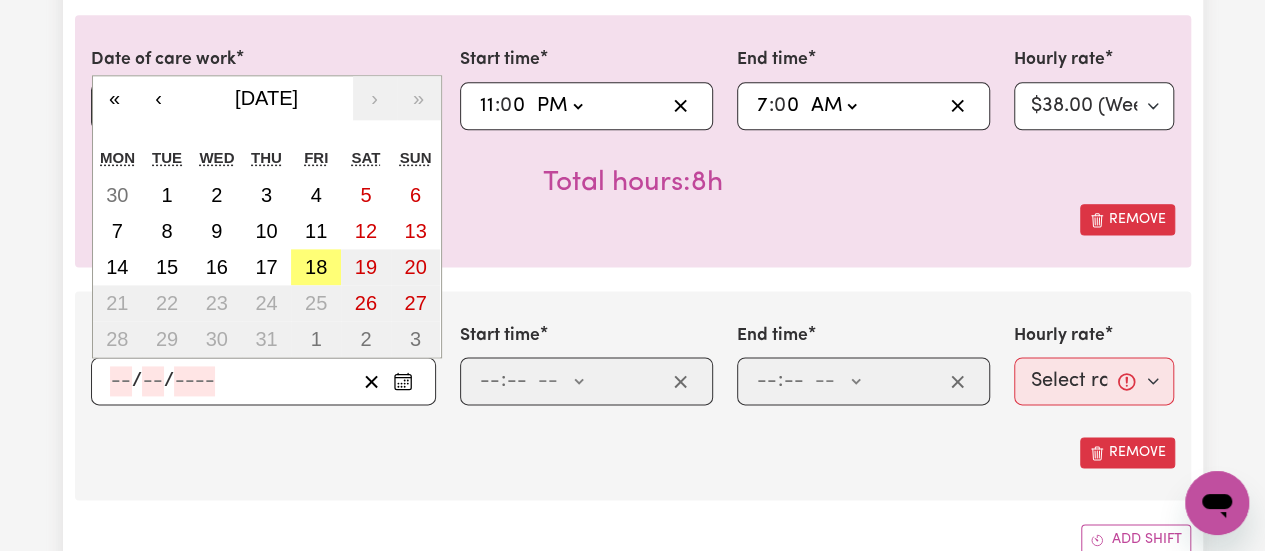 click 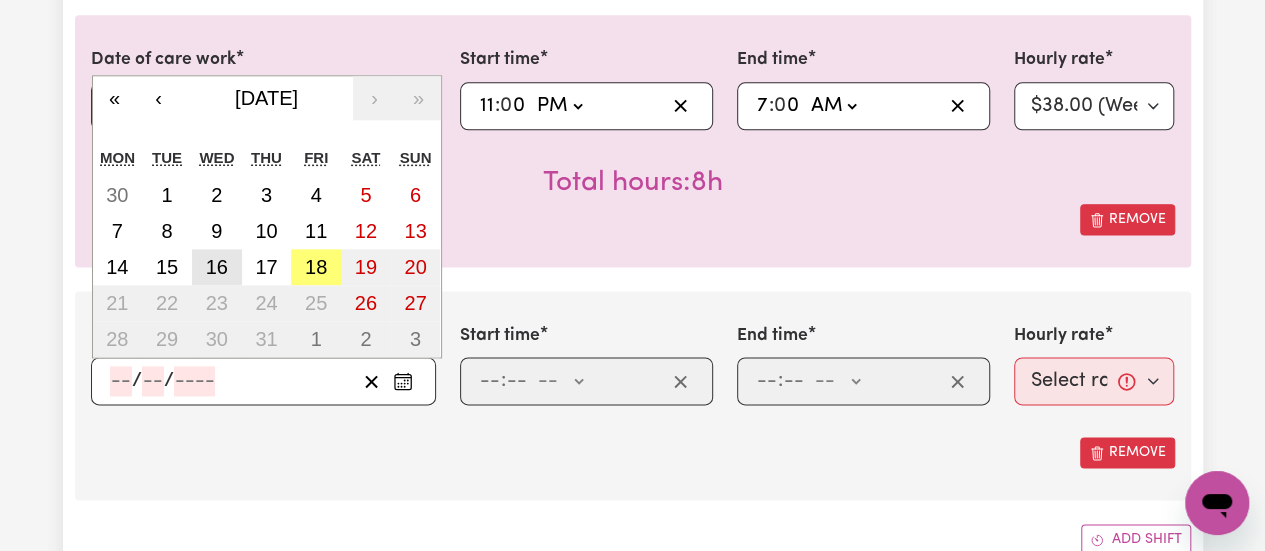 click on "16" at bounding box center [217, 267] 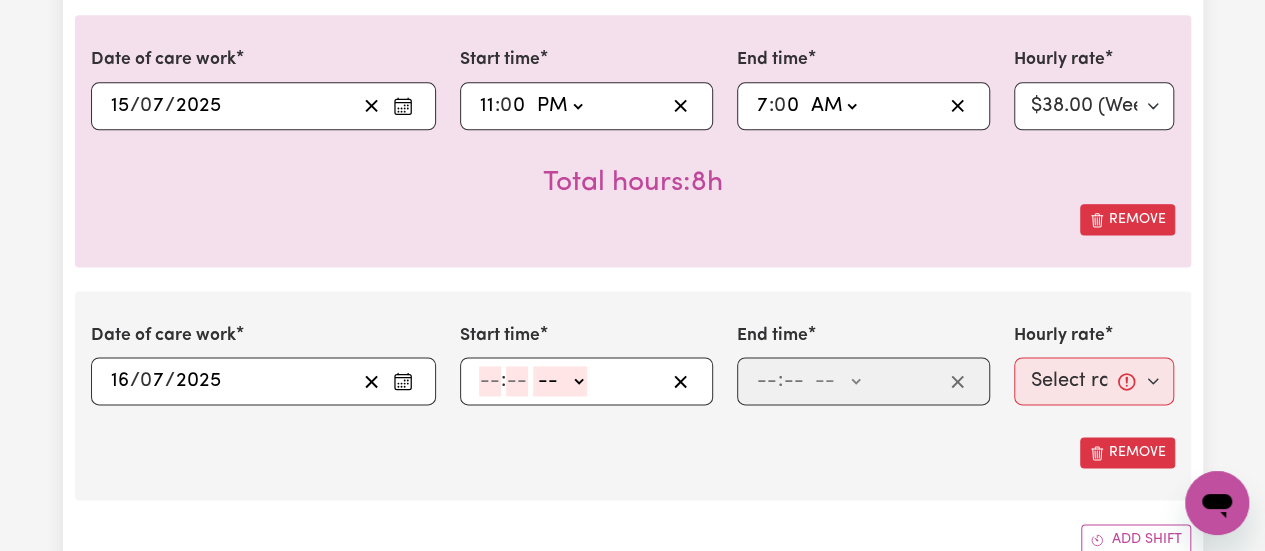 drag, startPoint x: 492, startPoint y: 376, endPoint x: 510, endPoint y: 391, distance: 23.43075 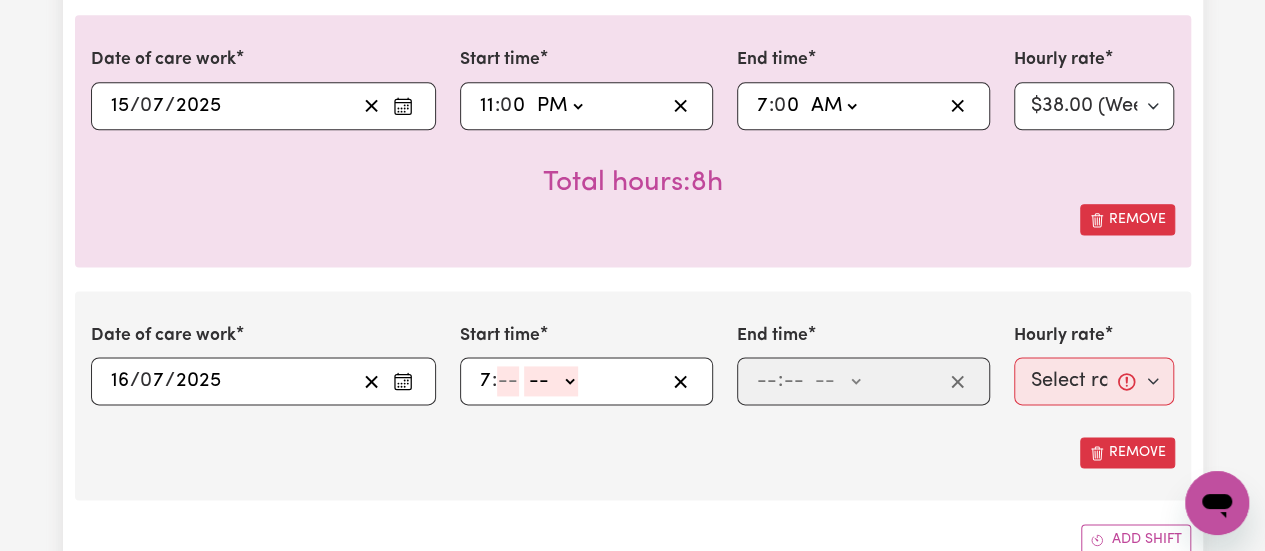 type on "7" 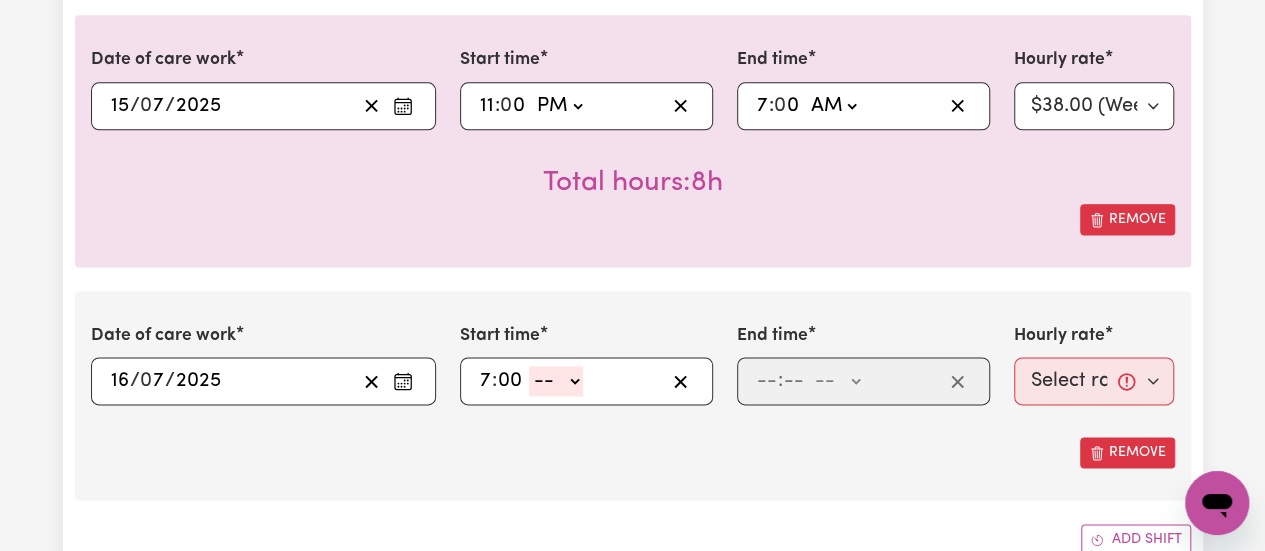 type on "00" 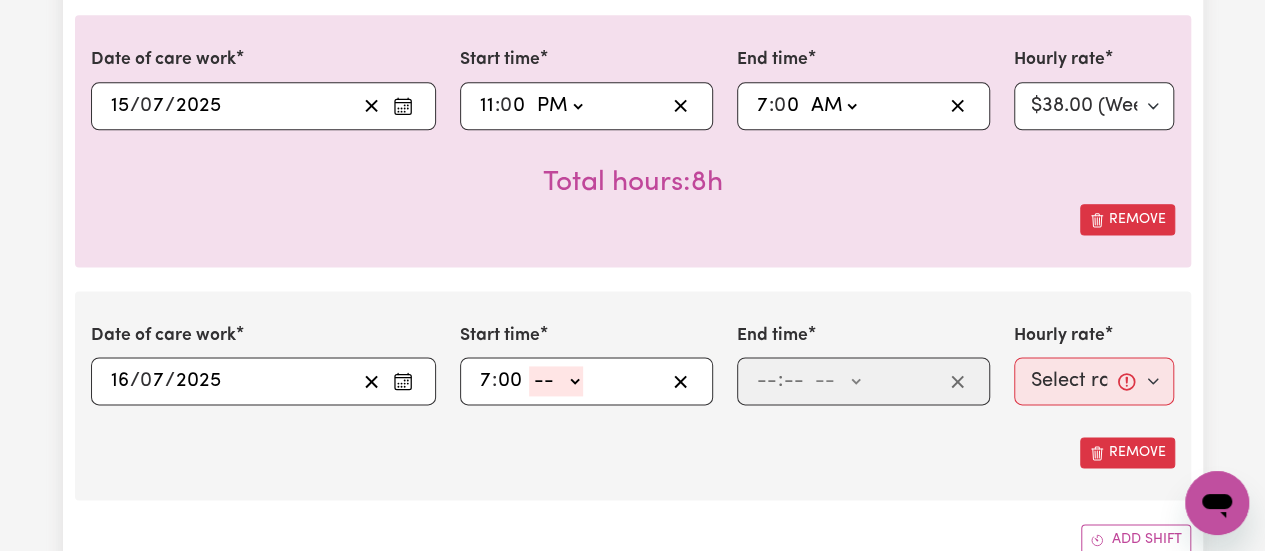 click on "-- AM PM" 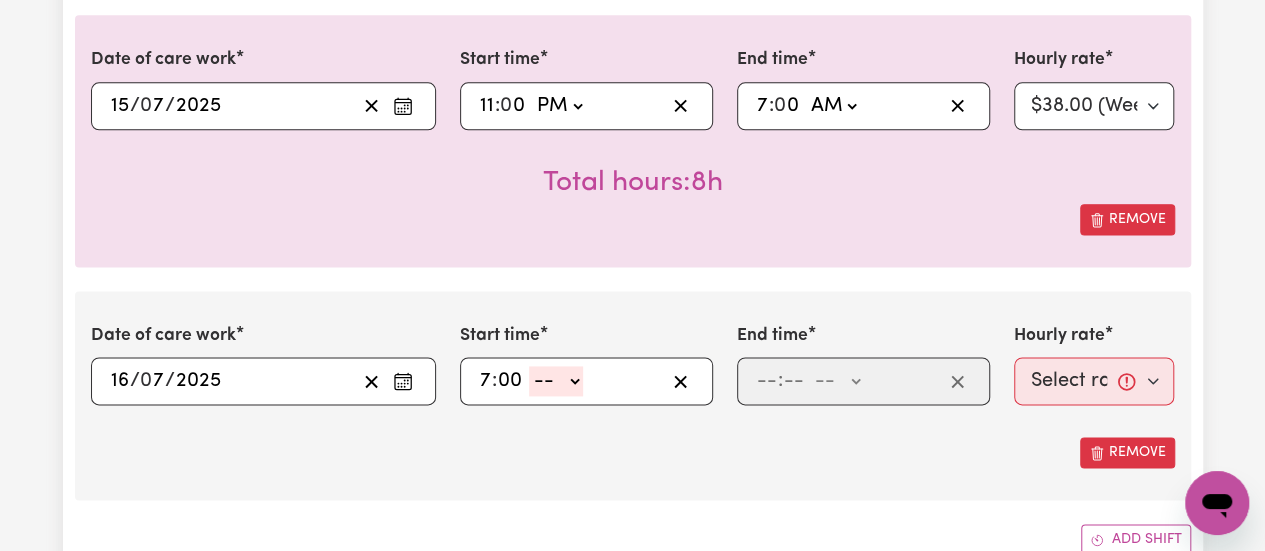 select on "am" 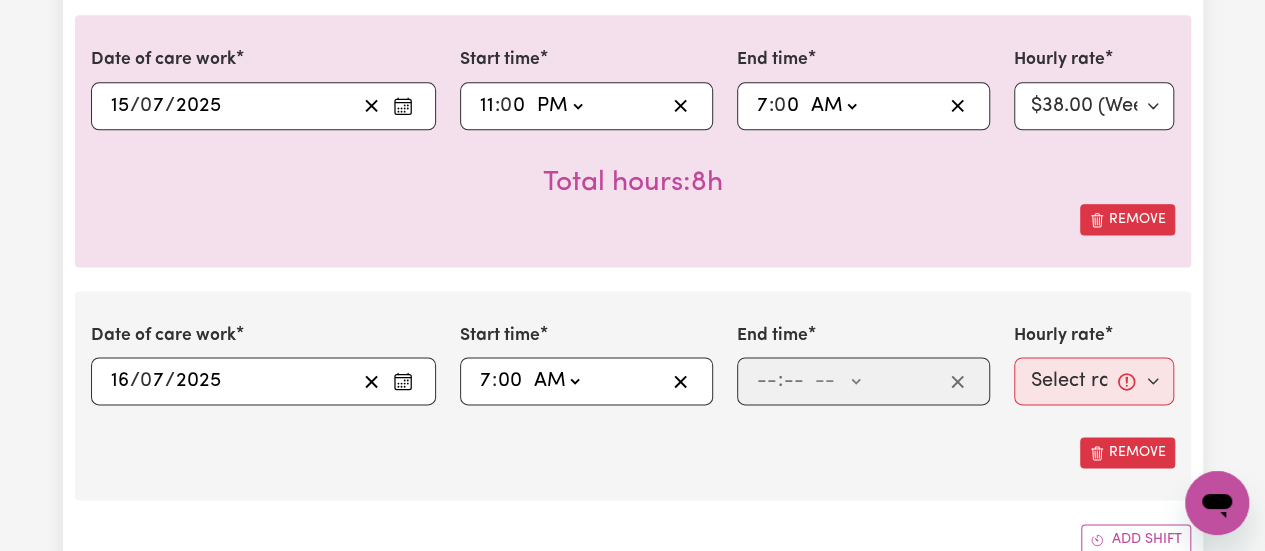 click on "-- AM PM" 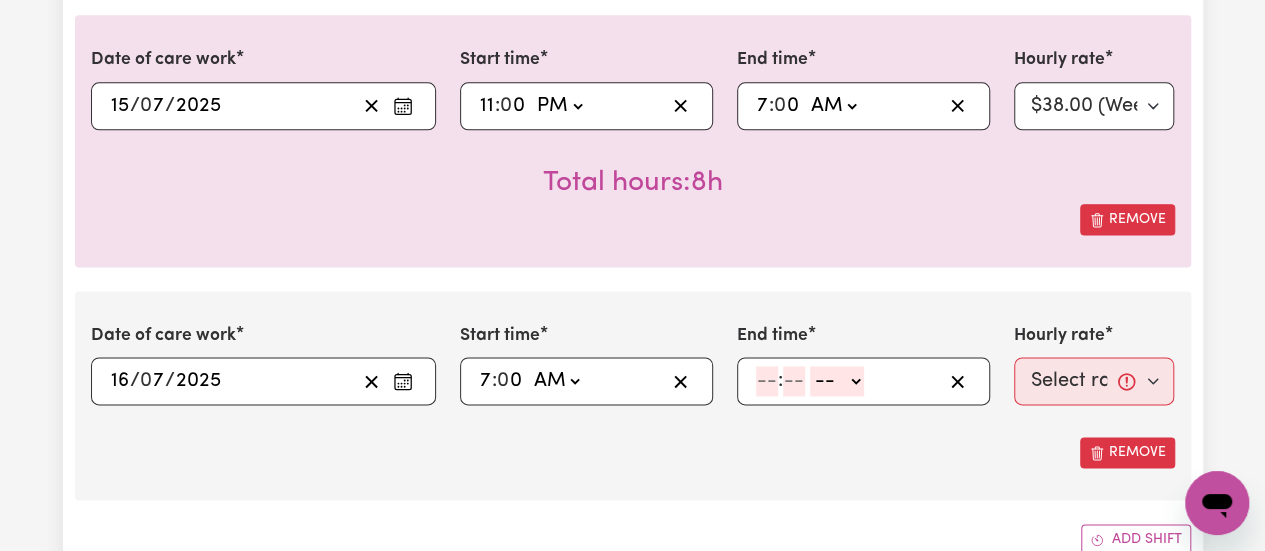 click 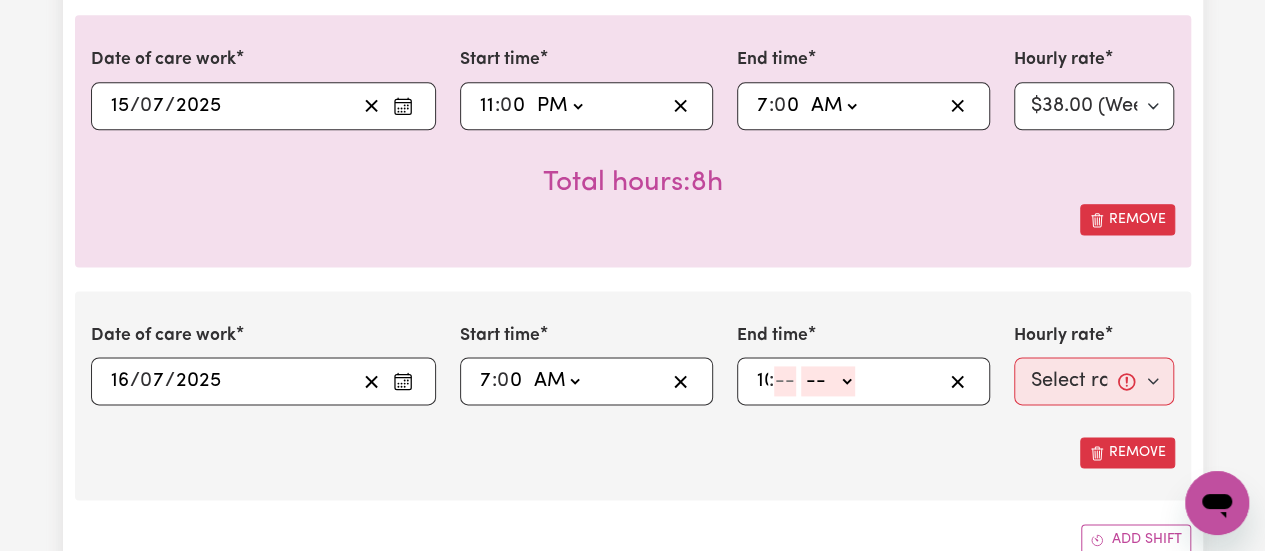 type on "10" 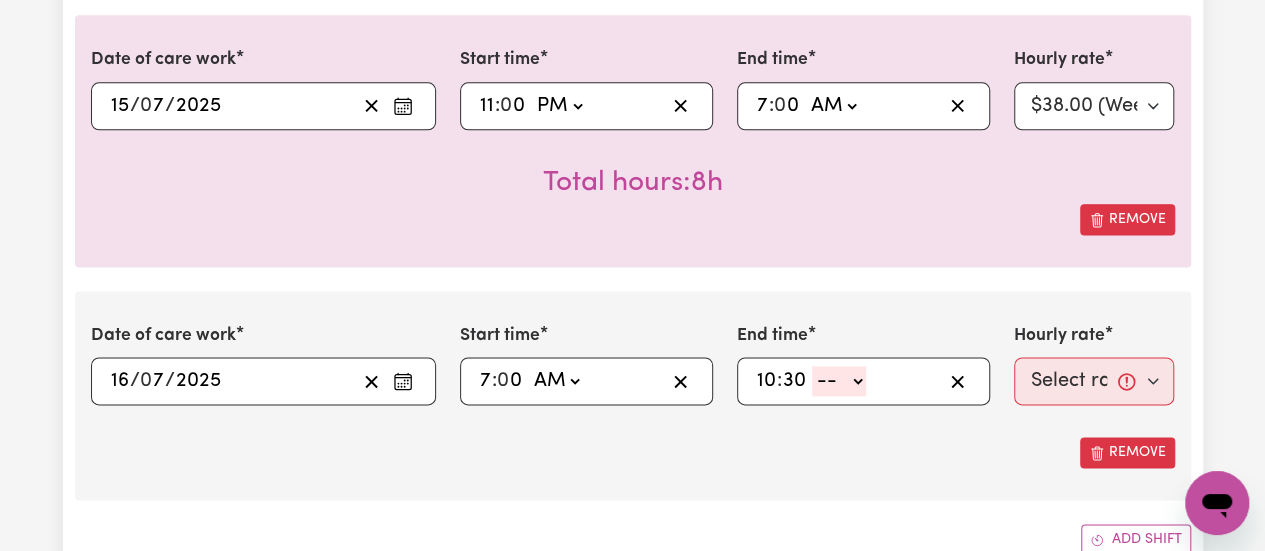 type on "30" 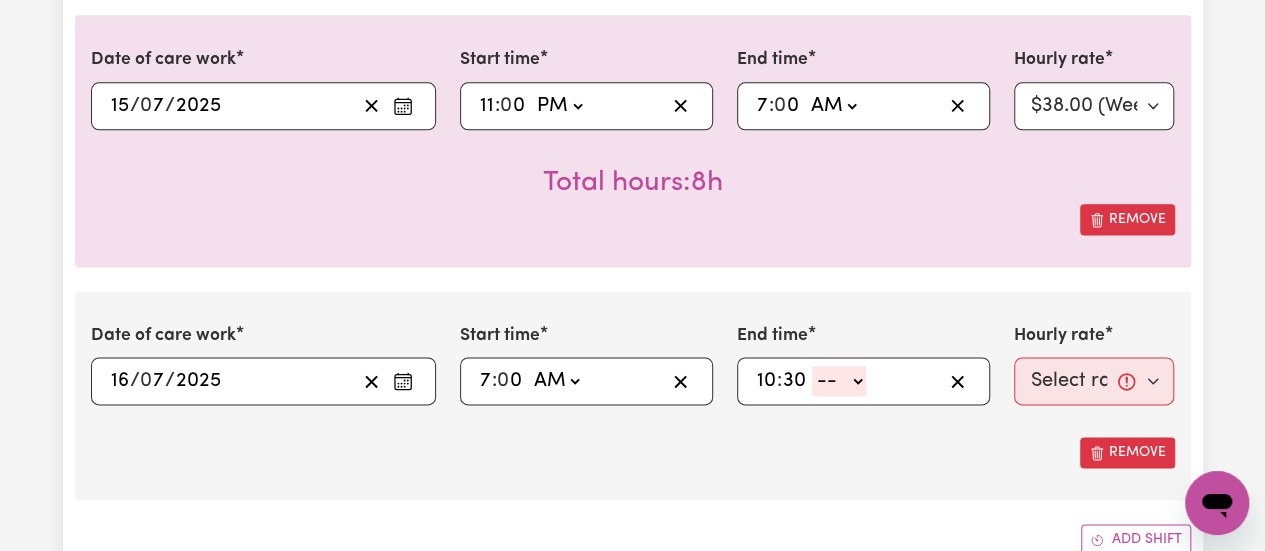 click on "-- AM PM" 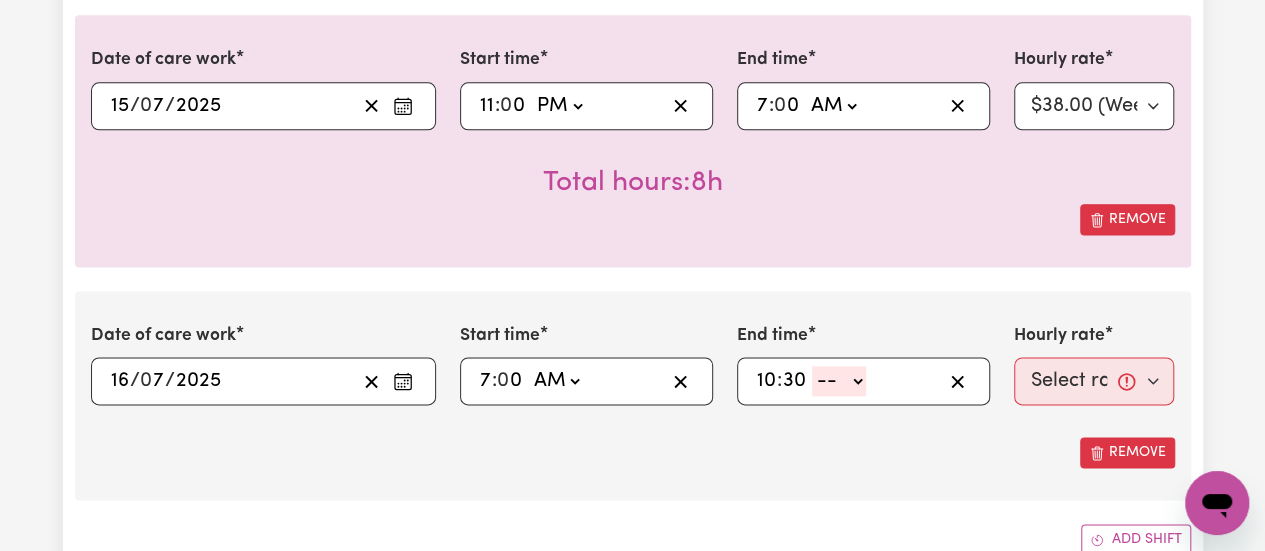 select on "am" 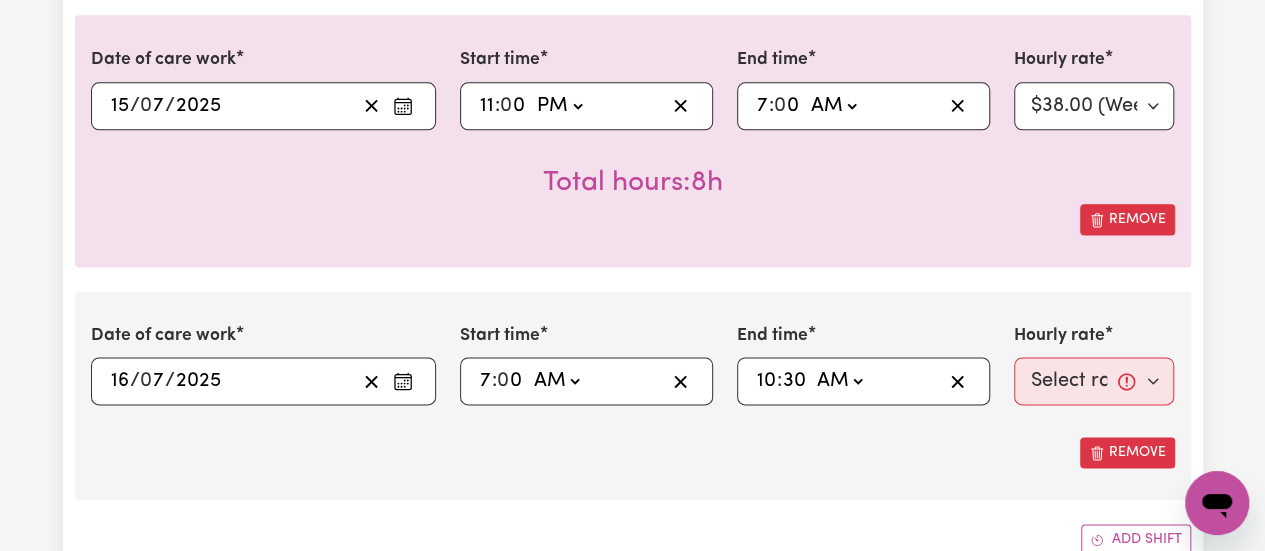 click on "-- AM PM" 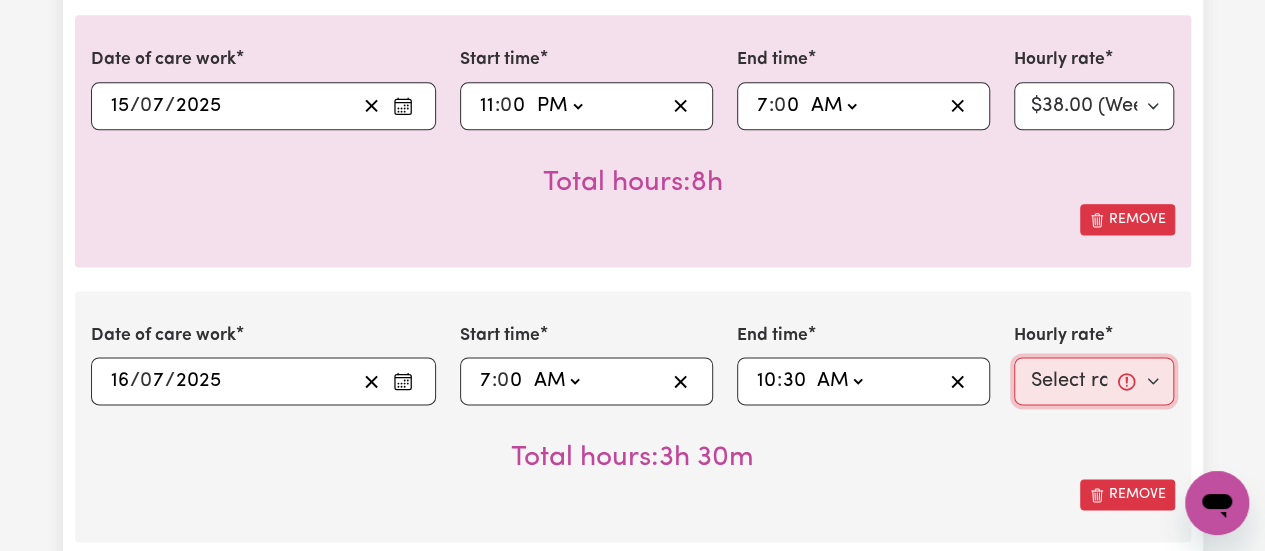 click on "Select rate... $38.00 (Weekday) $50.00 ([DATE]) $60.00 ([DATE]) $70.00 (Public Holiday)" at bounding box center [1094, 381] 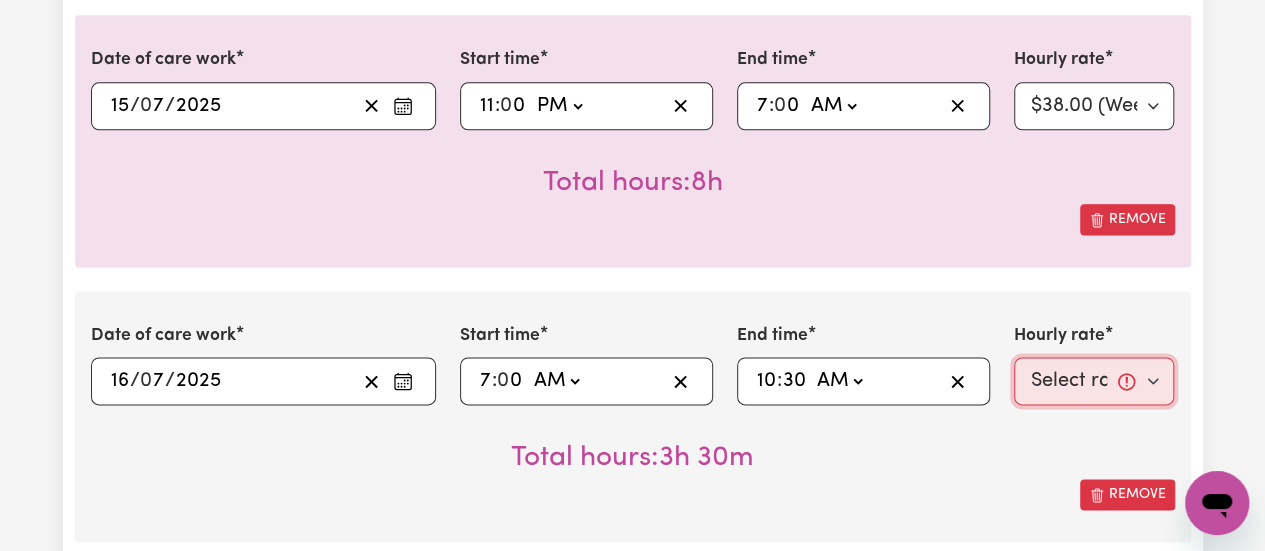 select on "38-Weekday" 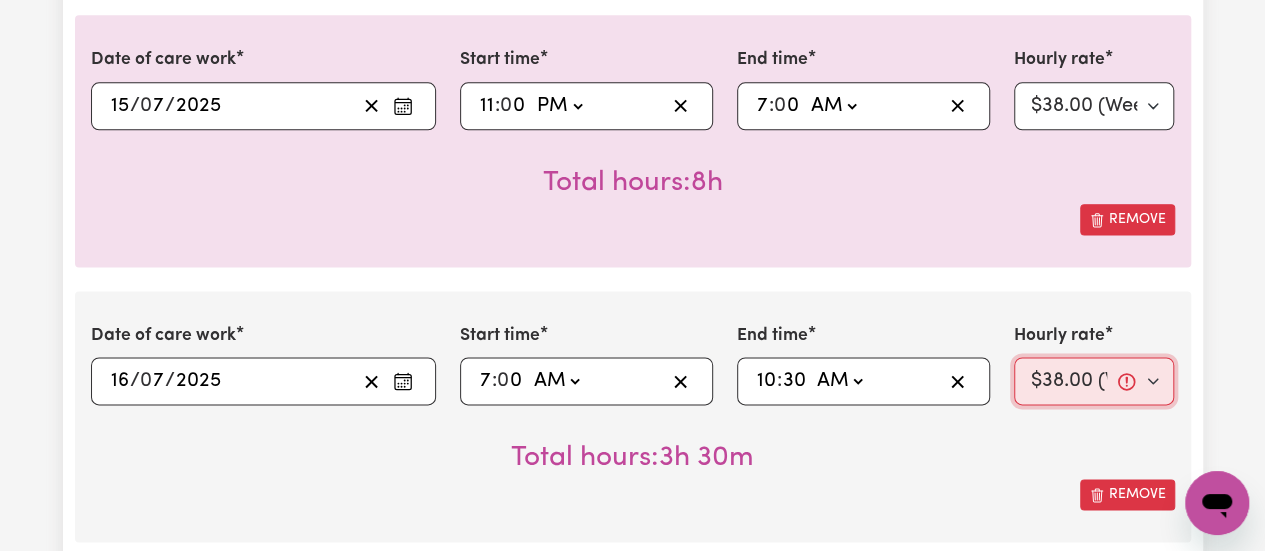 click on "Select rate... $38.00 (Weekday) $50.00 ([DATE]) $60.00 ([DATE]) $70.00 (Public Holiday)" at bounding box center (1094, 381) 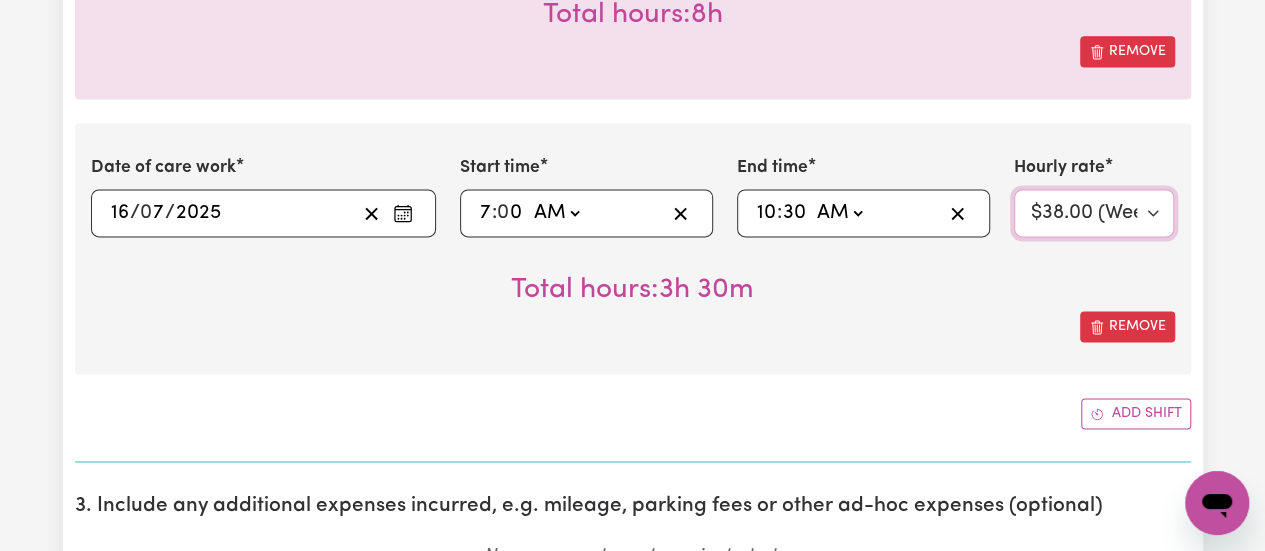 scroll, scrollTop: 1400, scrollLeft: 0, axis: vertical 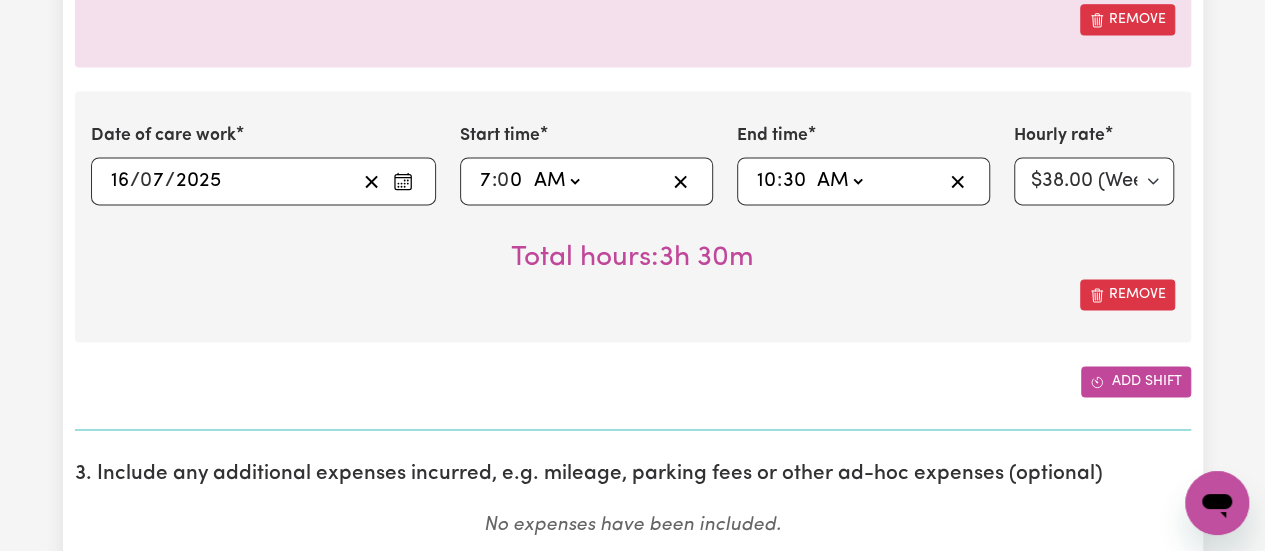 click on "Add shift" at bounding box center [1136, 381] 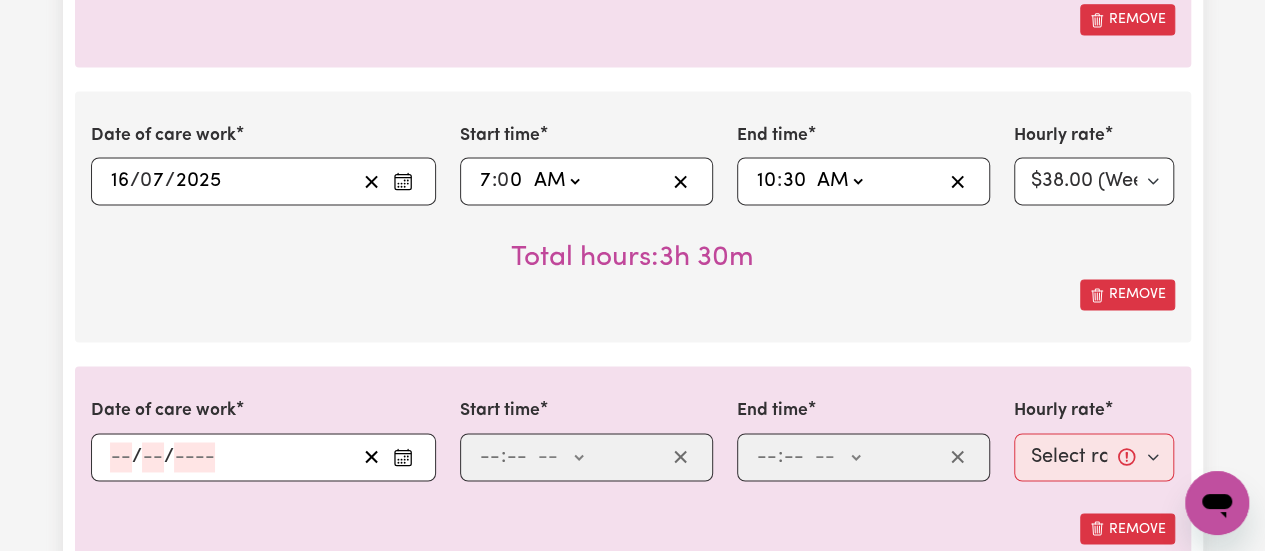 click 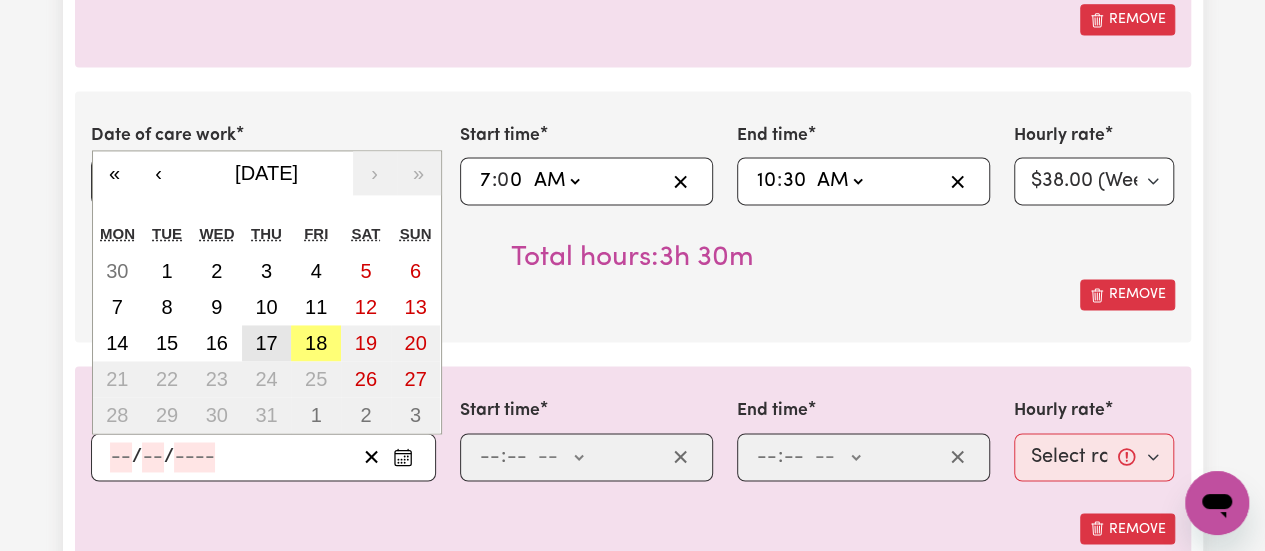 click on "17" at bounding box center [267, 343] 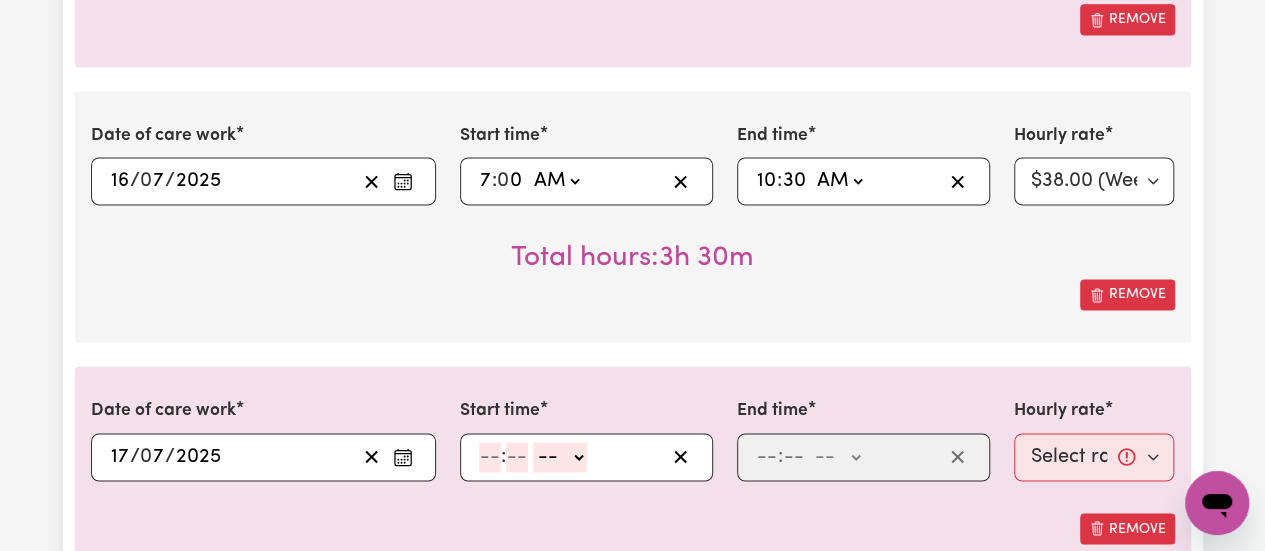 click 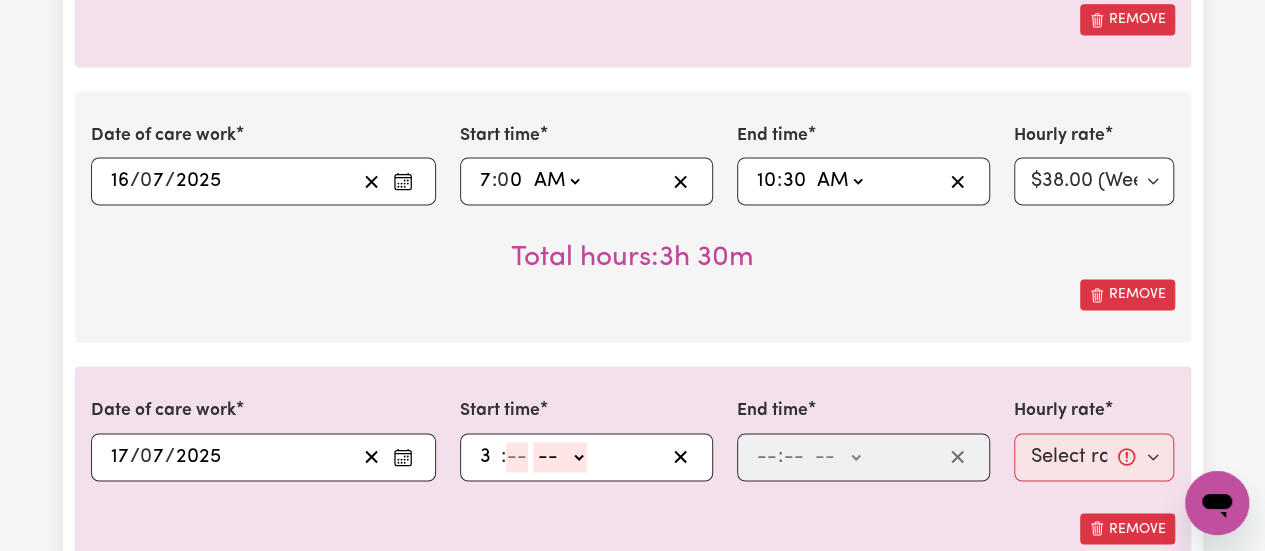 type on "3" 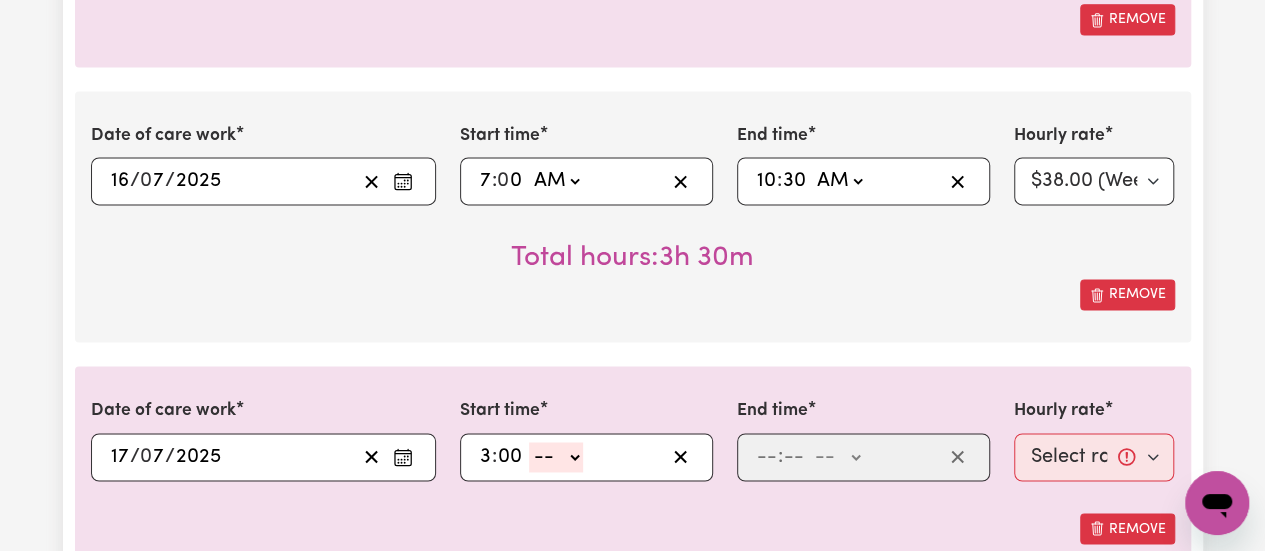 type on "00" 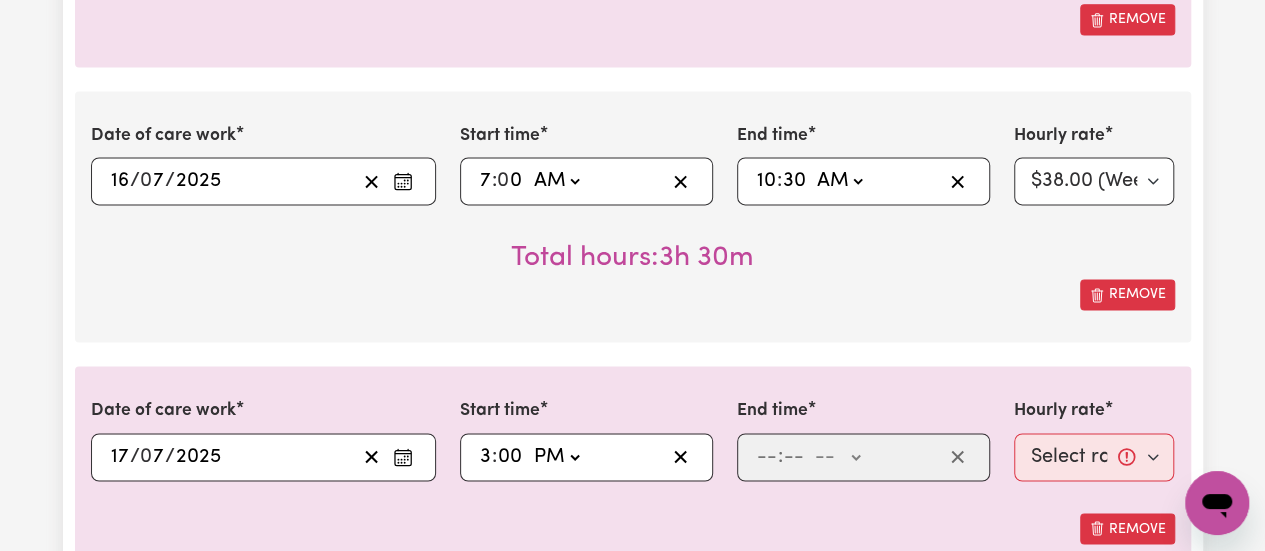 click on "-- AM PM" 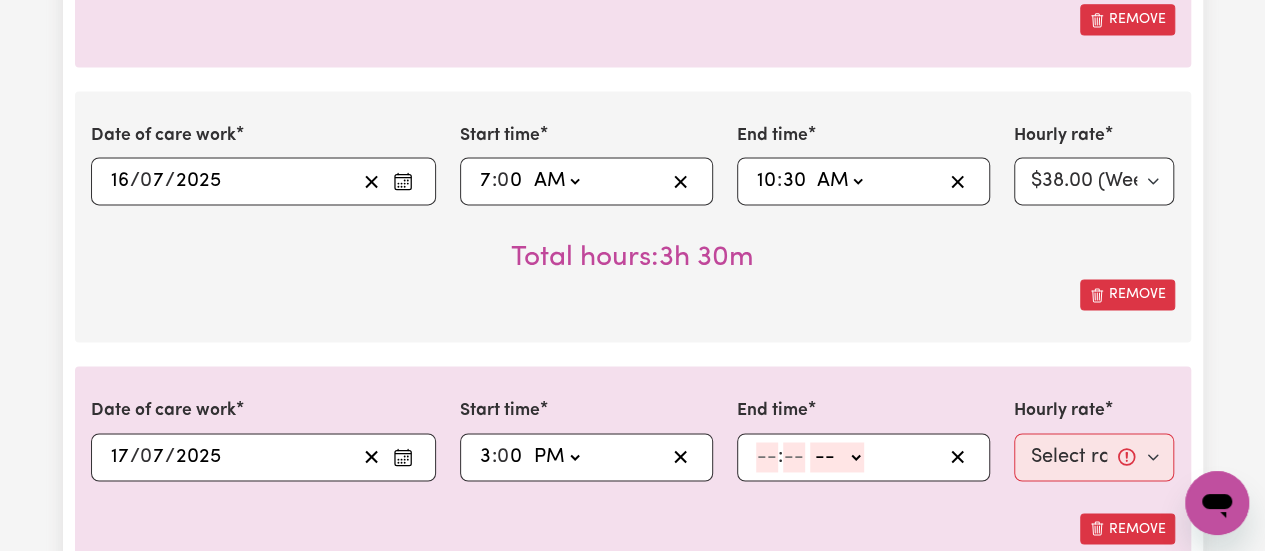 drag, startPoint x: 757, startPoint y: 445, endPoint x: 765, endPoint y: 455, distance: 12.806249 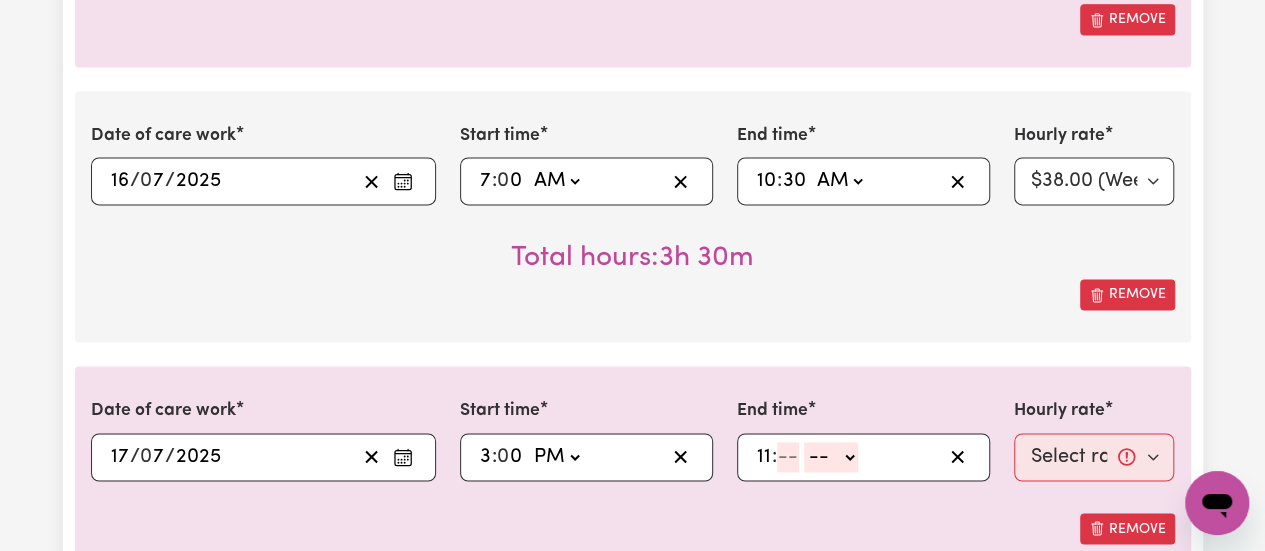 type on "11" 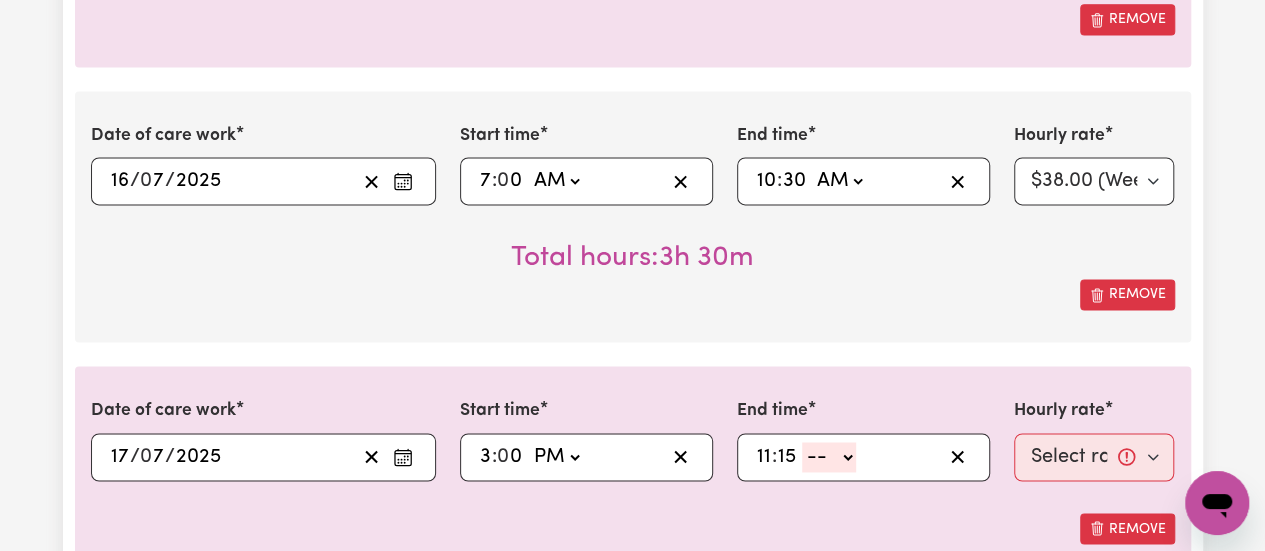 type on "15" 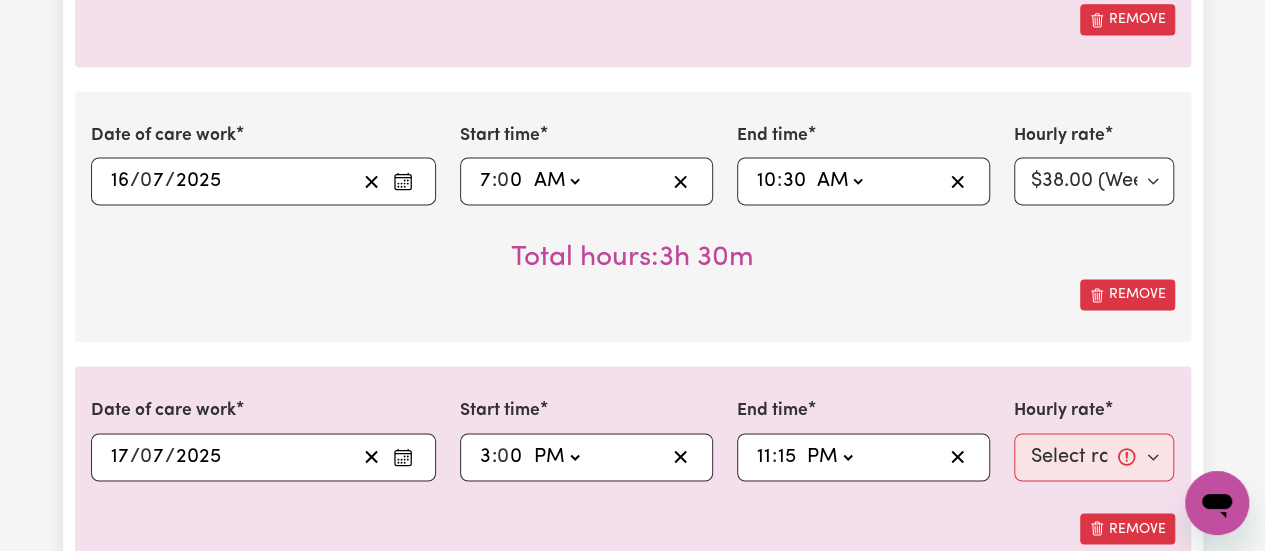 click on "-- AM PM" 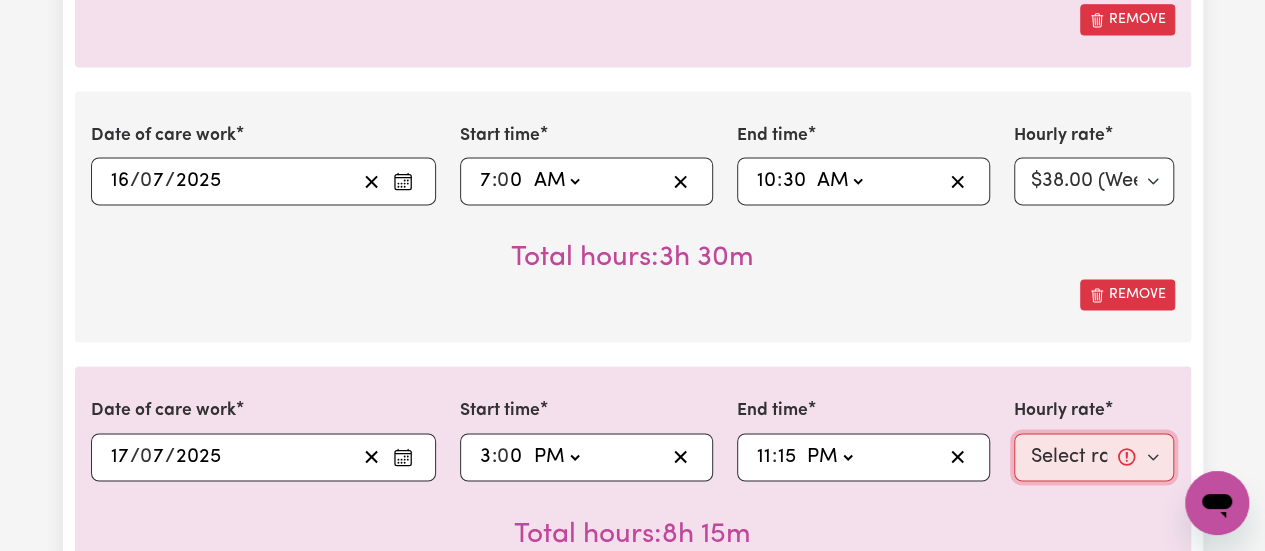 click on "Select rate... $38.00 (Weekday) $50.00 ([DATE]) $60.00 ([DATE]) $70.00 (Public Holiday)" at bounding box center (1094, 457) 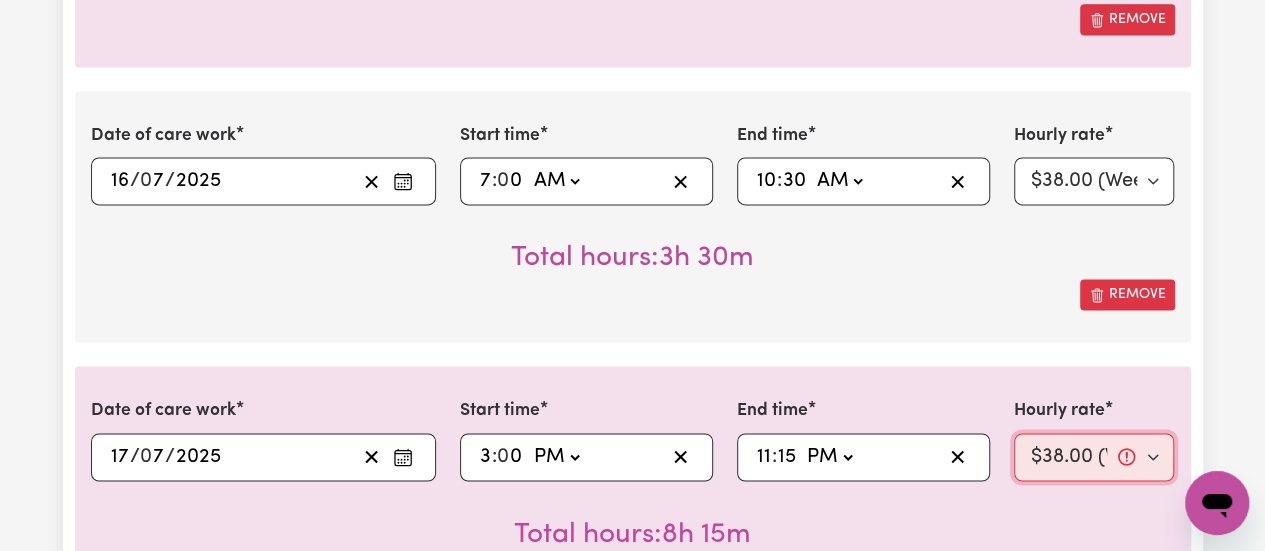 click on "Select rate... $38.00 (Weekday) $50.00 ([DATE]) $60.00 ([DATE]) $70.00 (Public Holiday)" at bounding box center [1094, 457] 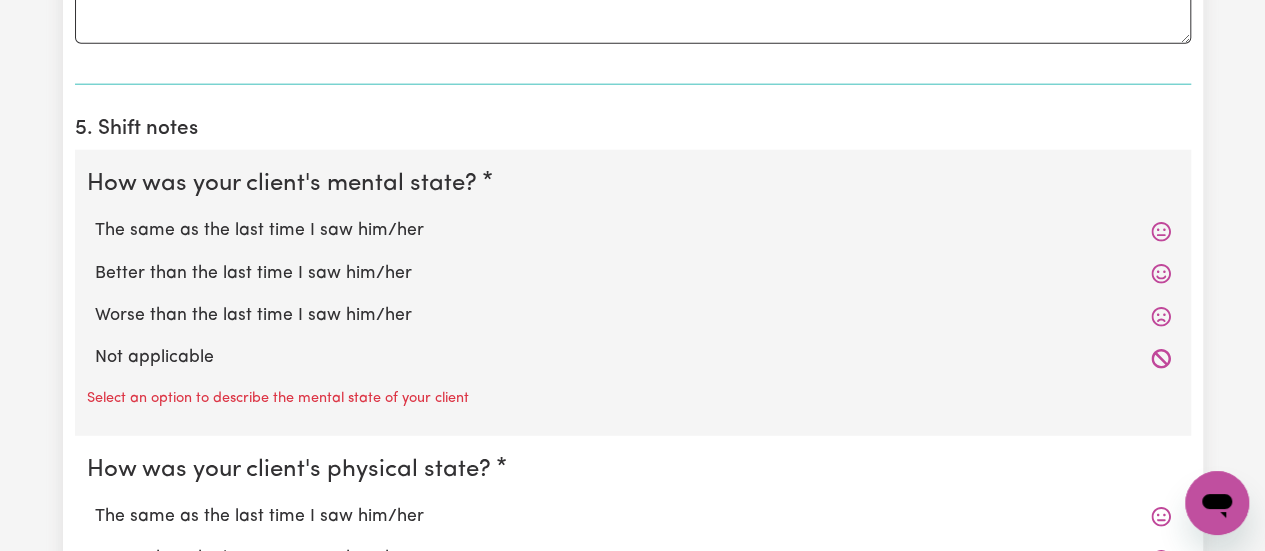 scroll, scrollTop: 2500, scrollLeft: 0, axis: vertical 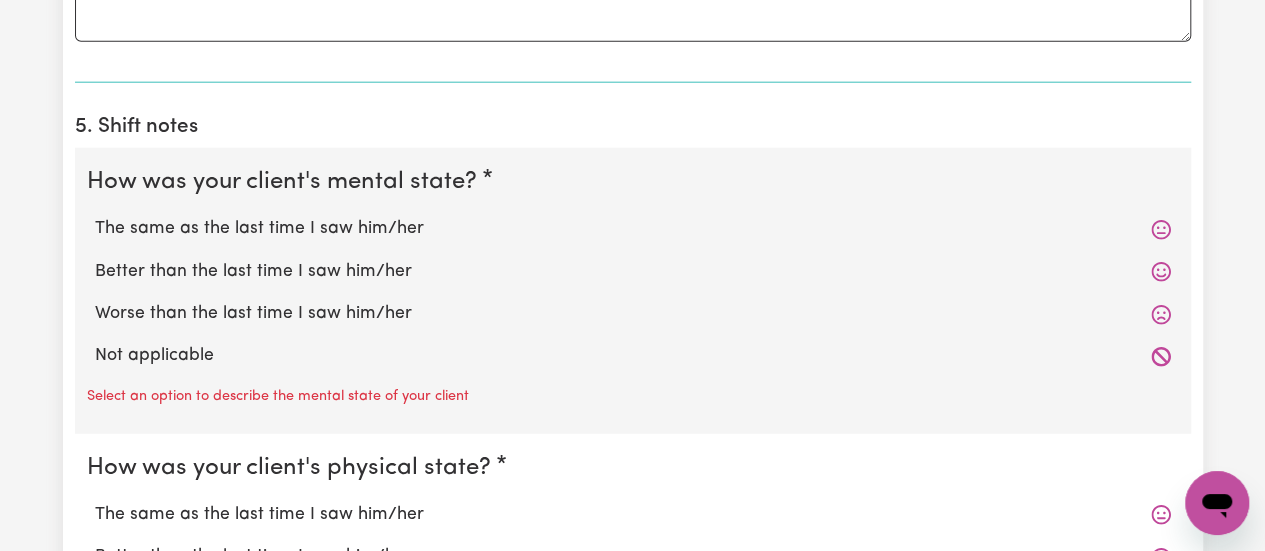 click 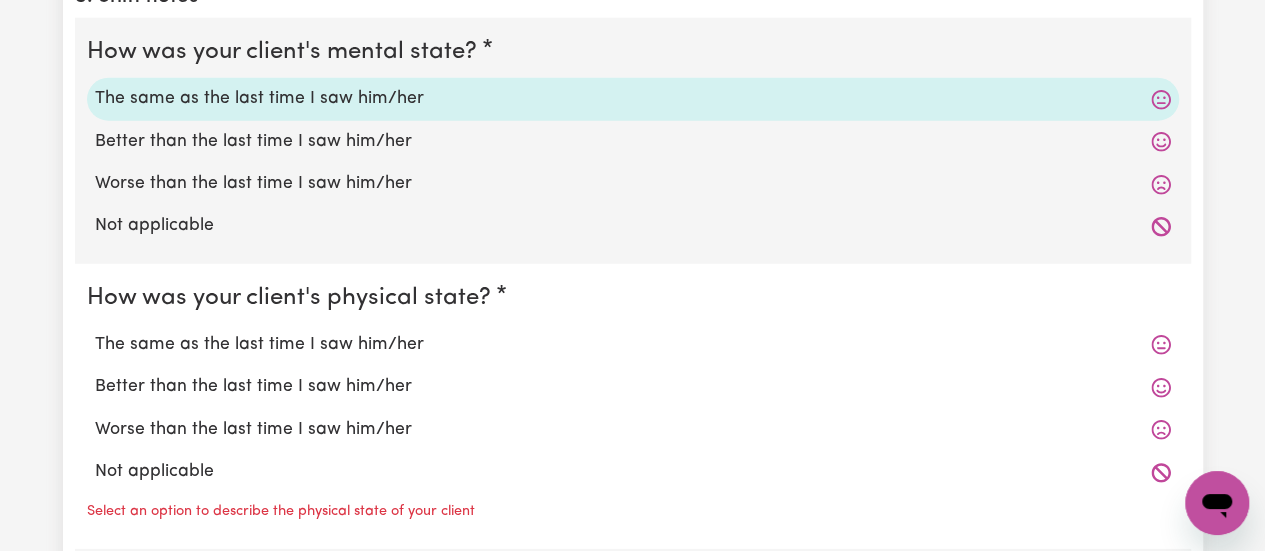 scroll, scrollTop: 2700, scrollLeft: 0, axis: vertical 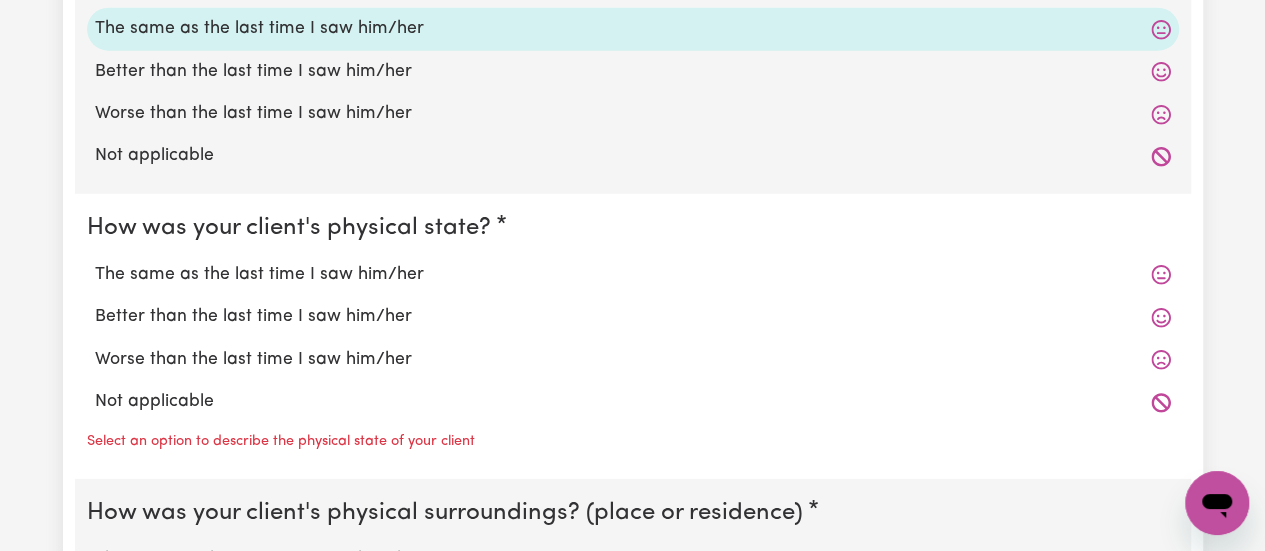 click on "The same as the last time I saw him/her" at bounding box center (633, 275) 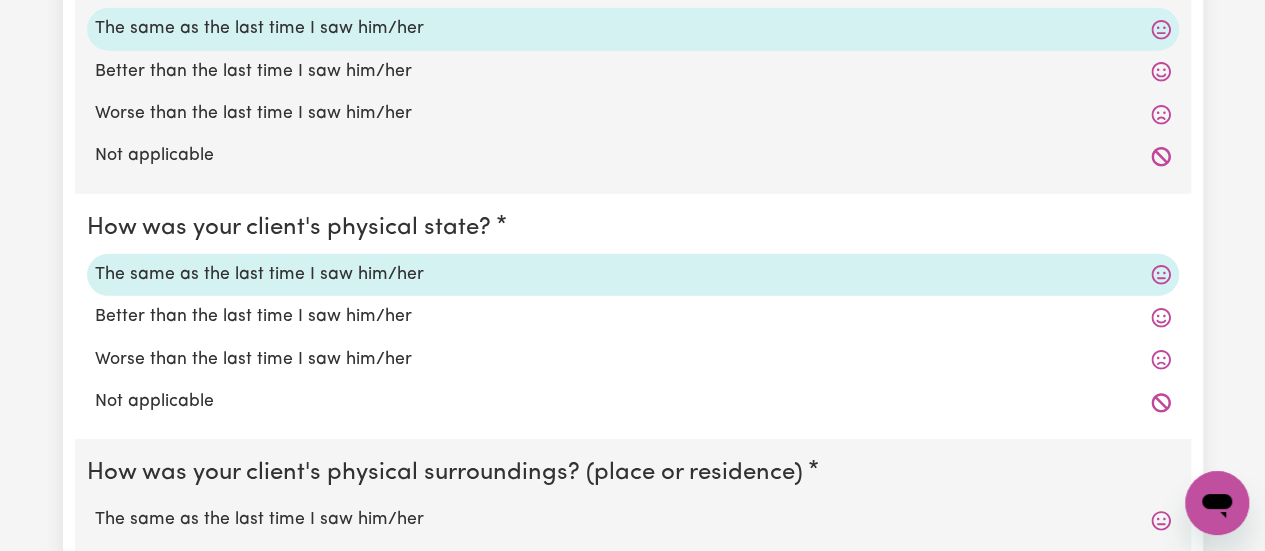scroll, scrollTop: 3000, scrollLeft: 0, axis: vertical 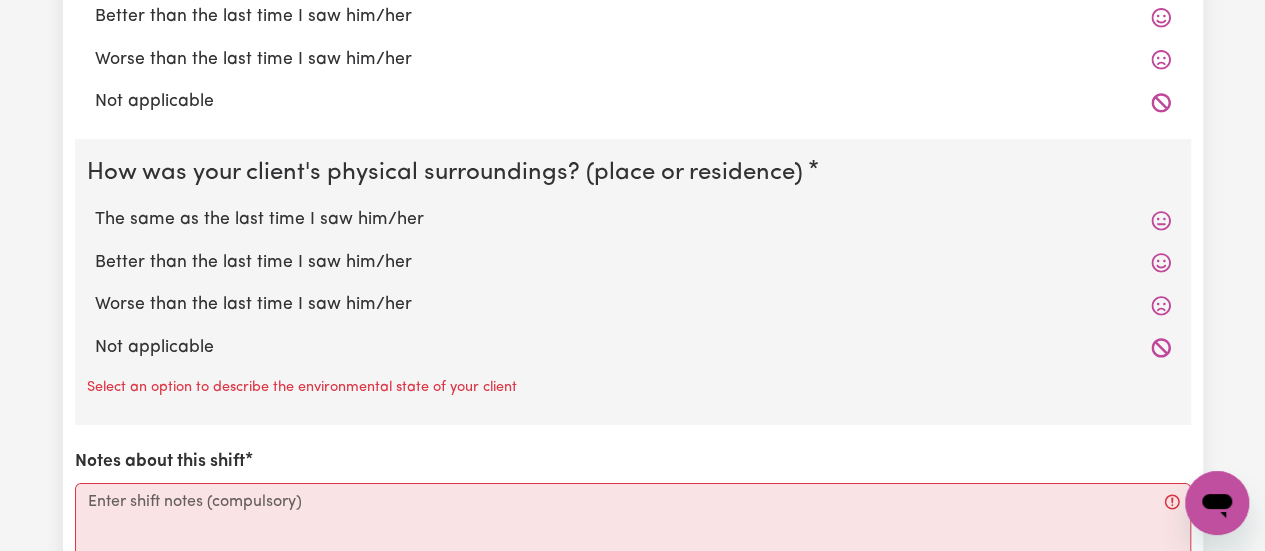 click on "The same as the last time I saw him/her" at bounding box center (633, 220) 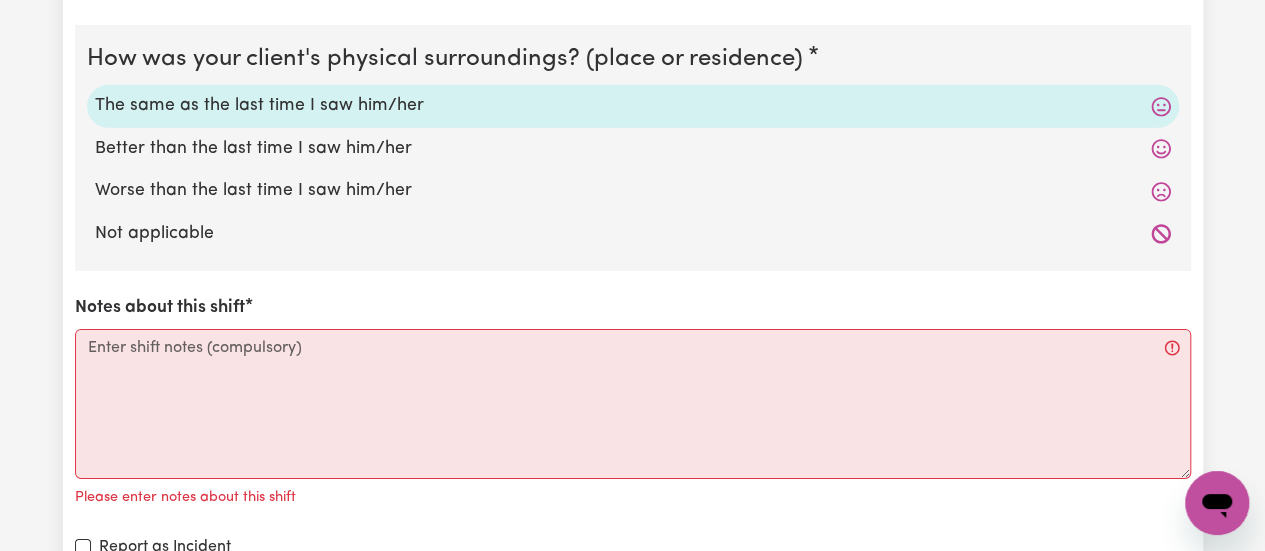 scroll, scrollTop: 3300, scrollLeft: 0, axis: vertical 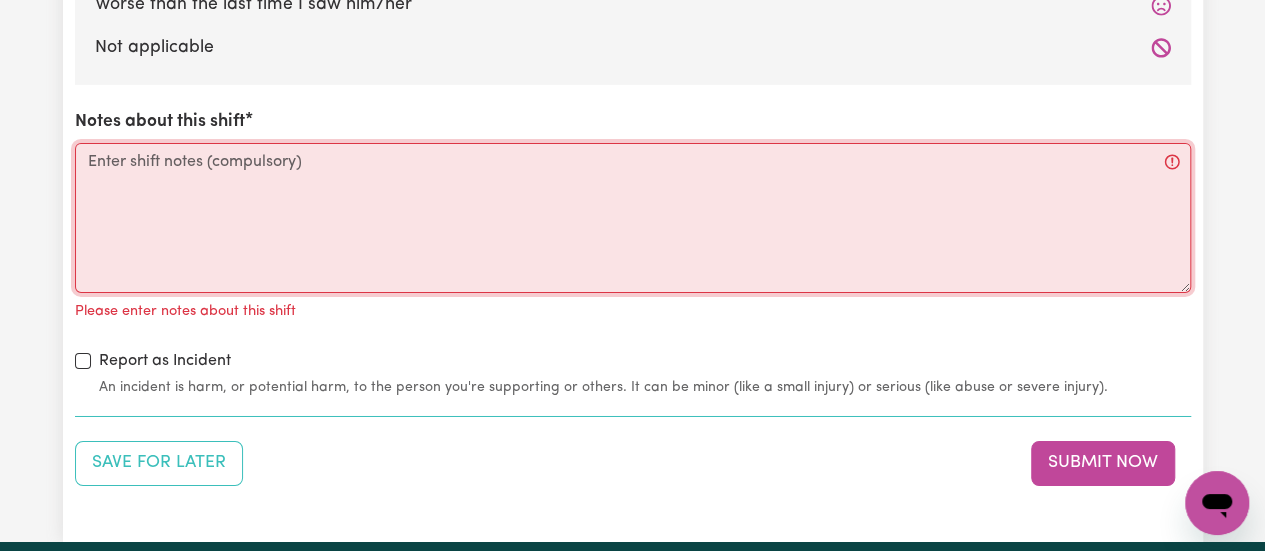 click on "Notes about this shift" at bounding box center (633, 218) 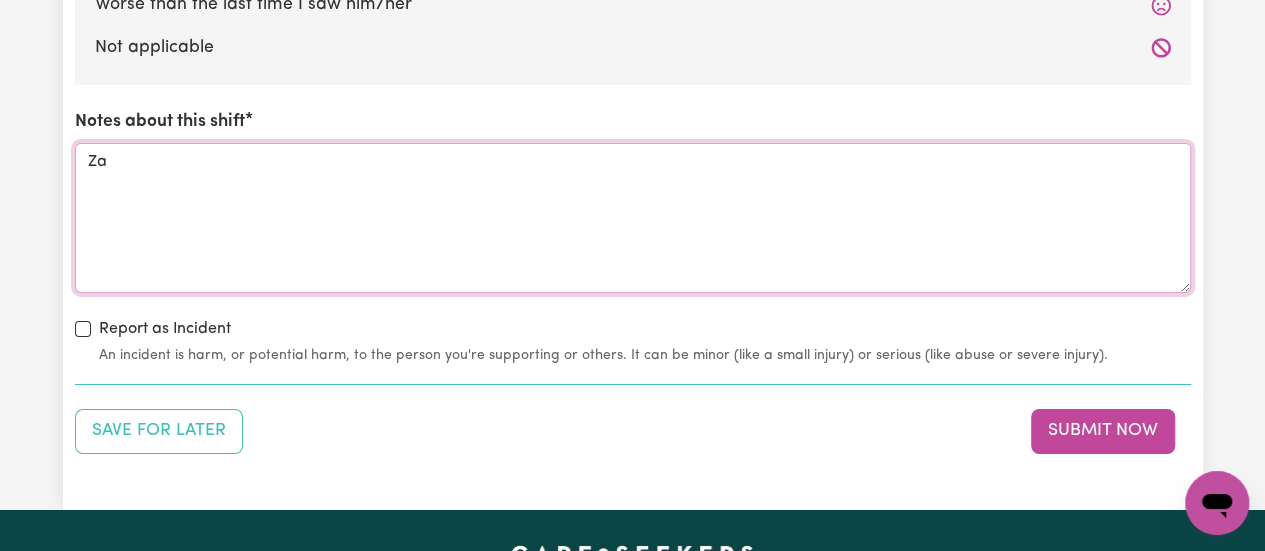 type on "Z" 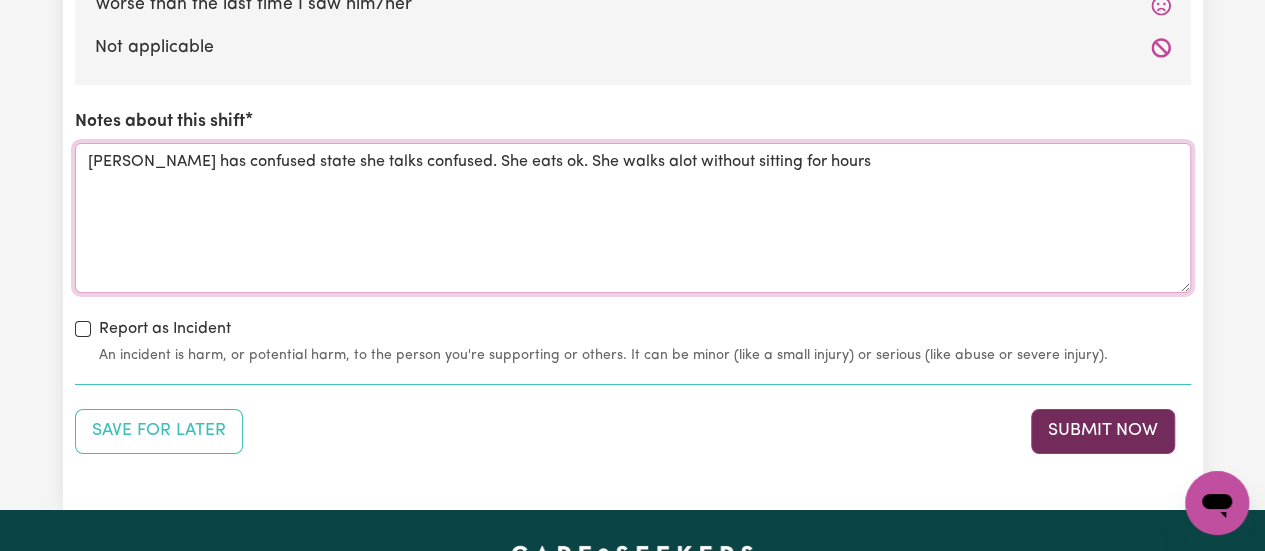 type on "[PERSON_NAME] has confused state she talks confused. She eats ok. She walks alot without sitting for hours" 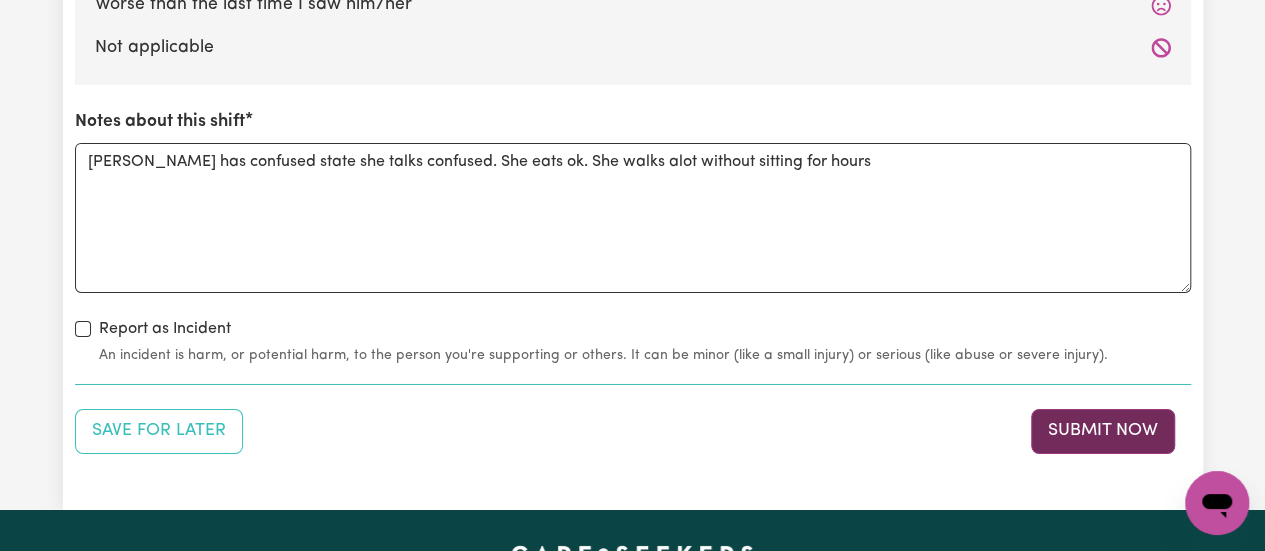 click on "Submit Now" at bounding box center (1103, 431) 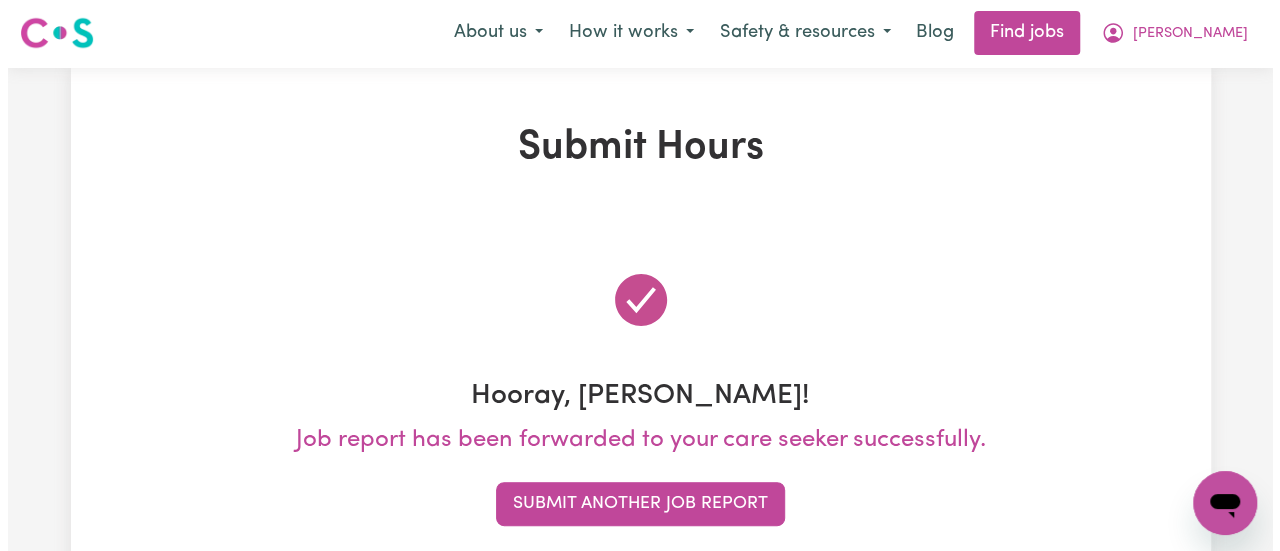 scroll, scrollTop: 0, scrollLeft: 0, axis: both 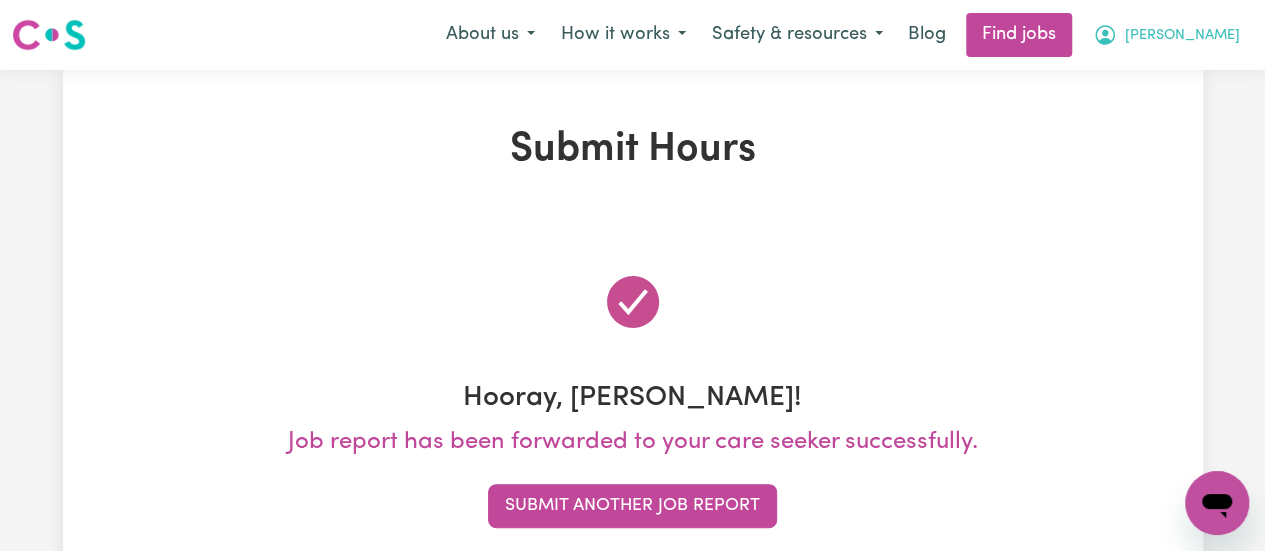 click on "[PERSON_NAME]" at bounding box center (1182, 36) 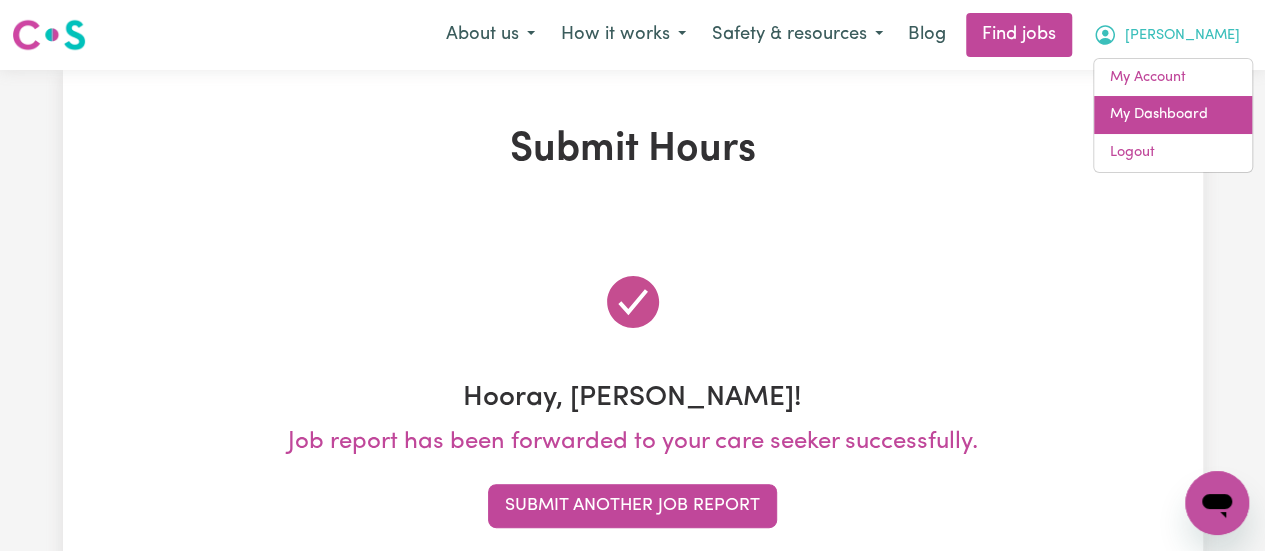 click on "My Dashboard" at bounding box center [1173, 115] 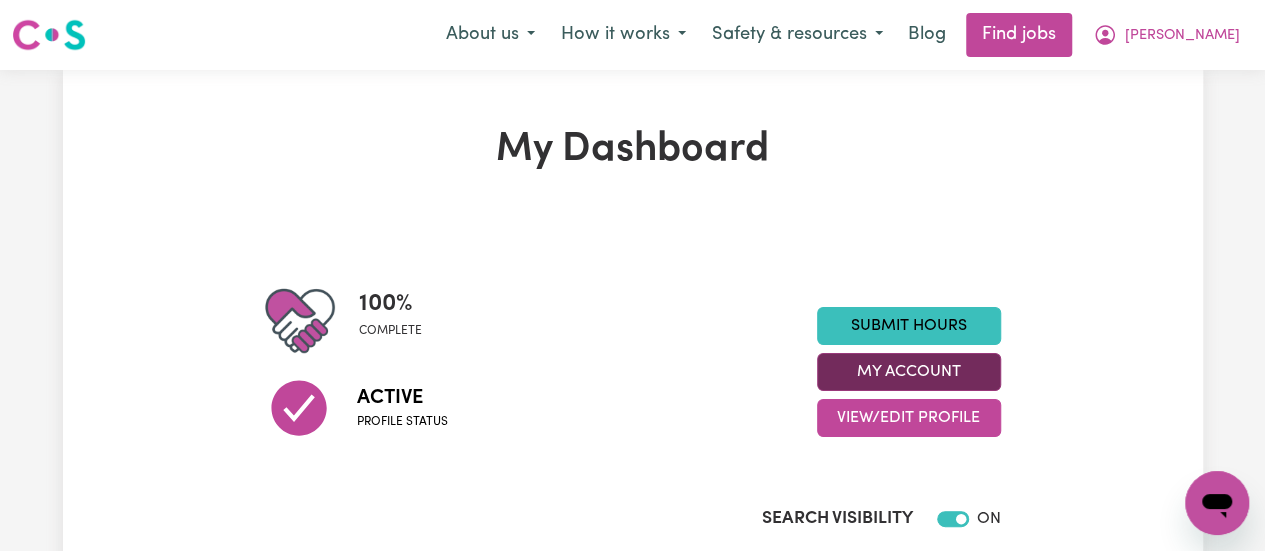 click on "My Account" at bounding box center (909, 372) 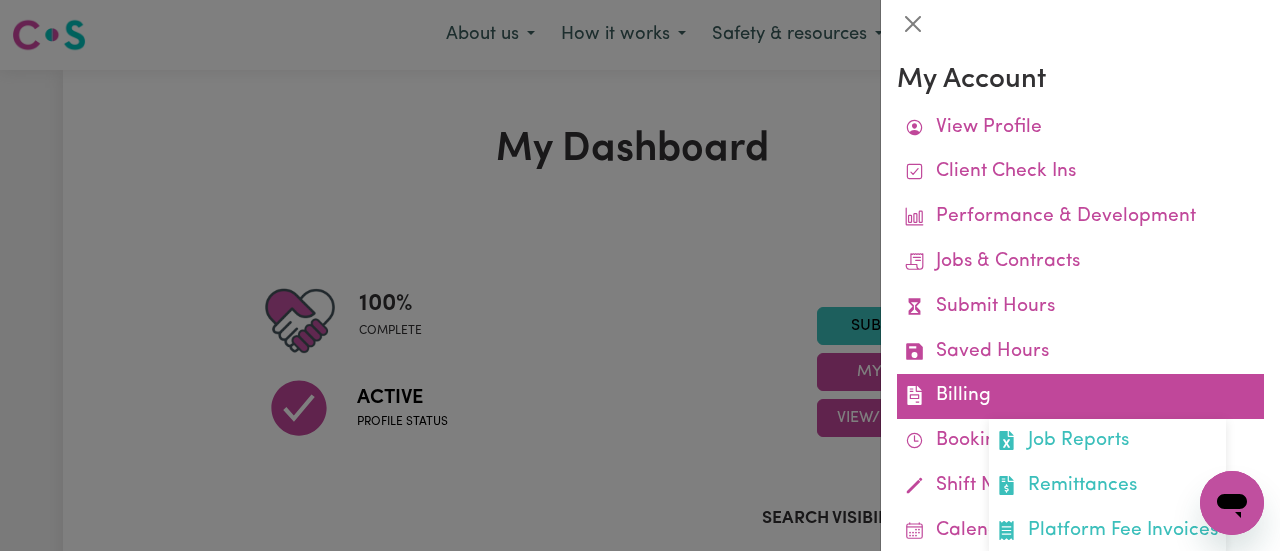 click on "Billing Job Reports Remittances Platform Fee Invoices" at bounding box center (1080, 396) 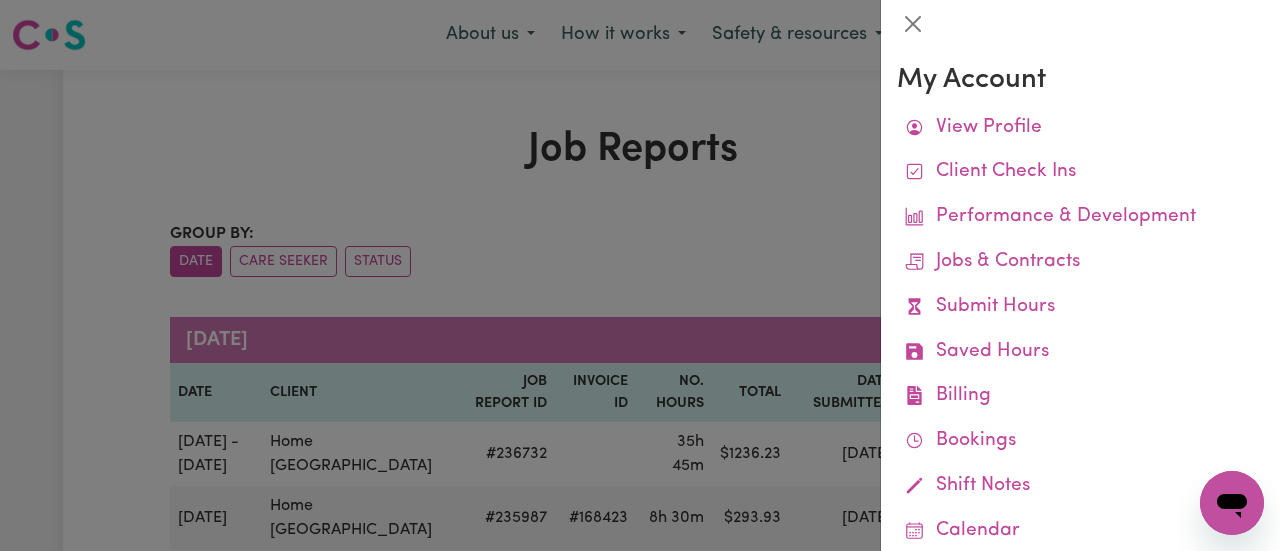 click at bounding box center [640, 275] 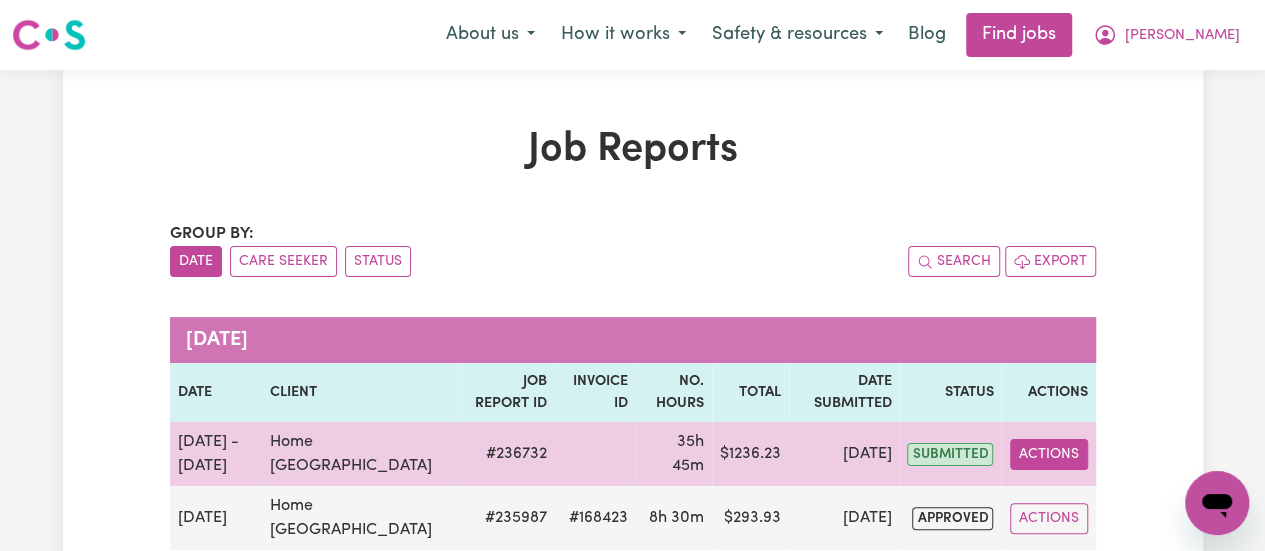 click on "Actions" at bounding box center (1049, 454) 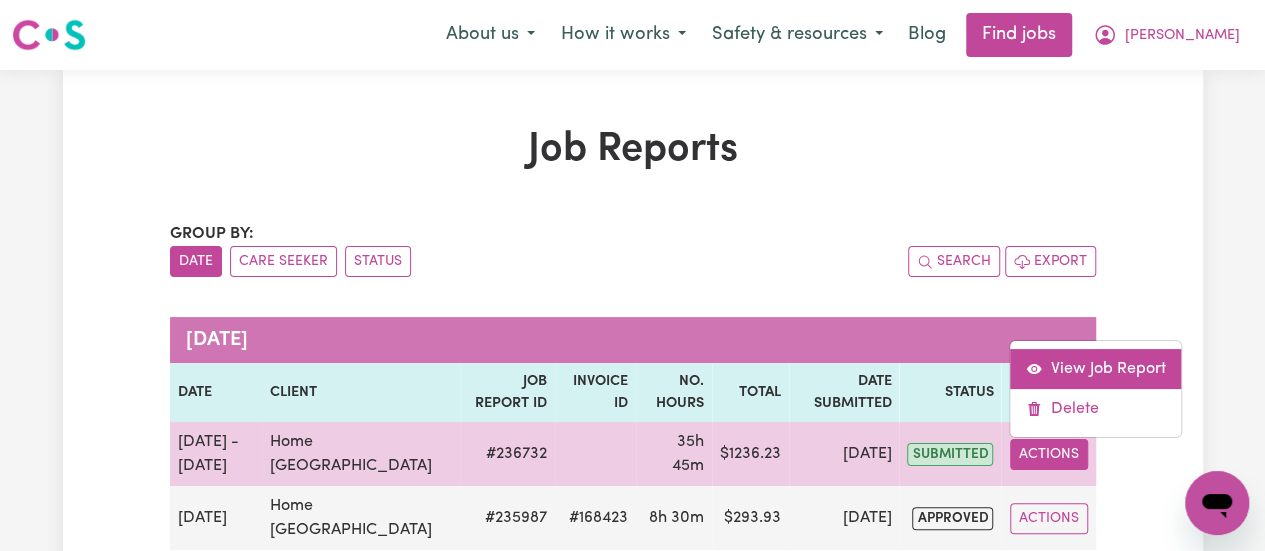click on "View Job Report" at bounding box center (1095, 369) 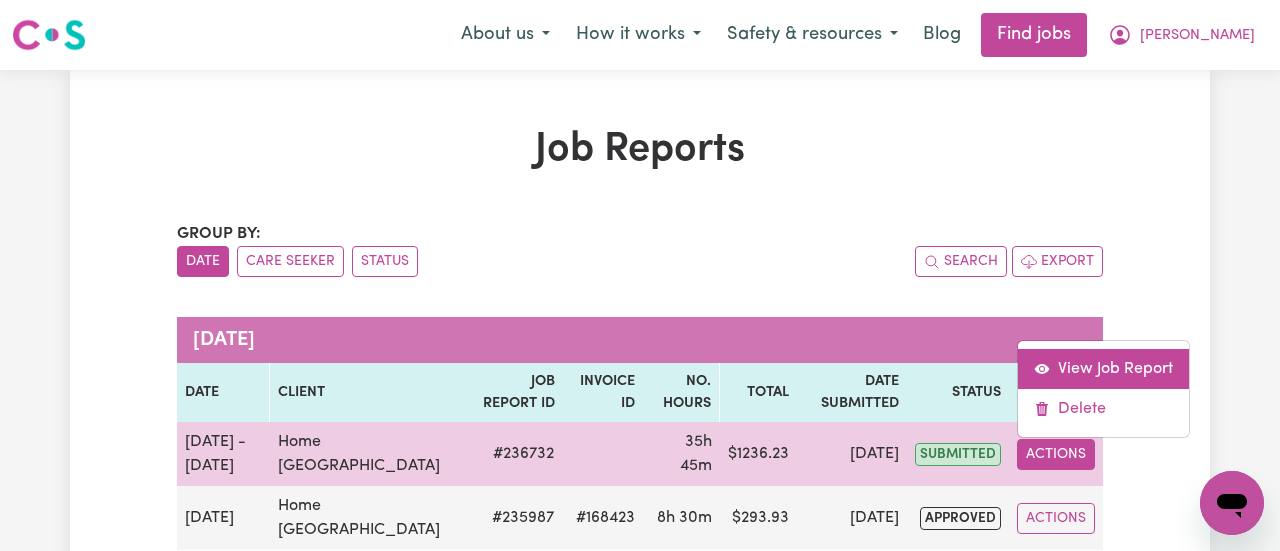 select on "pm" 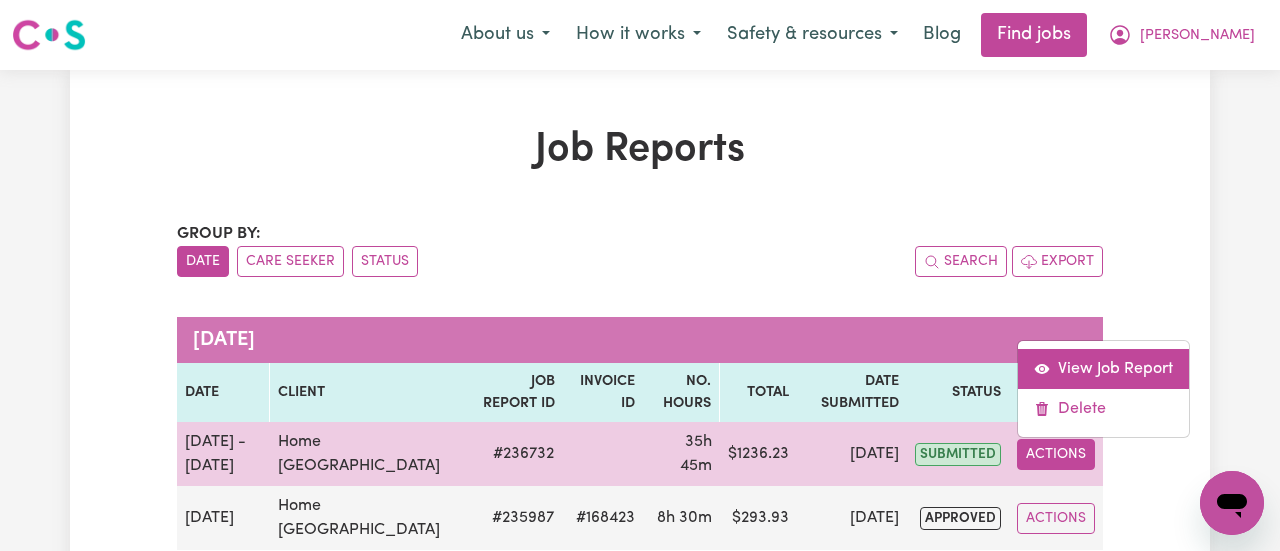 select on "pm" 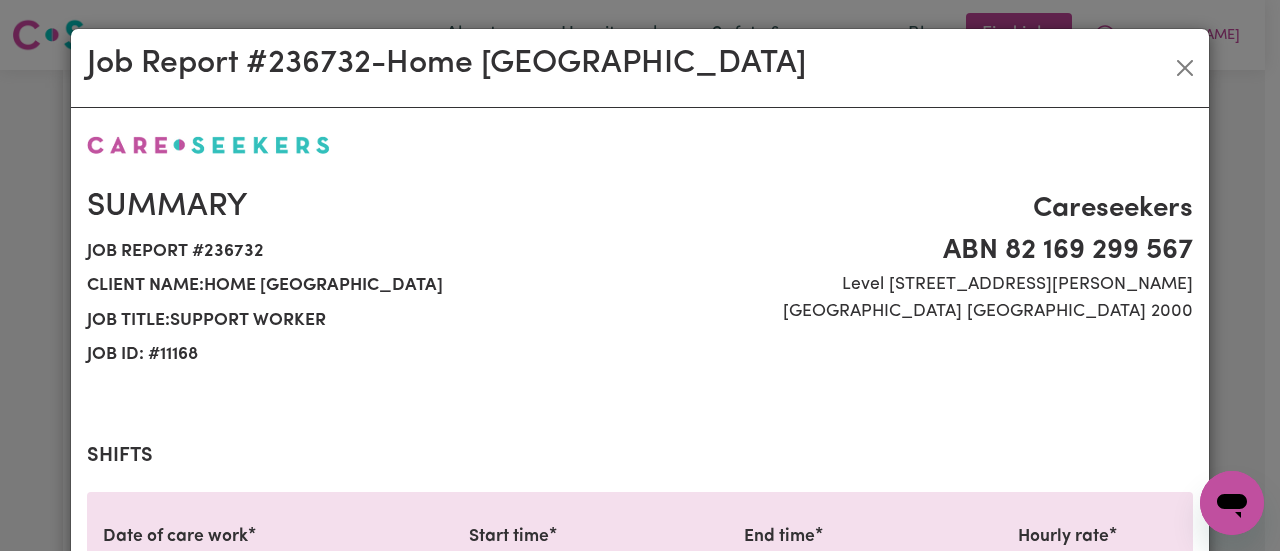 select on "38-Weekday" 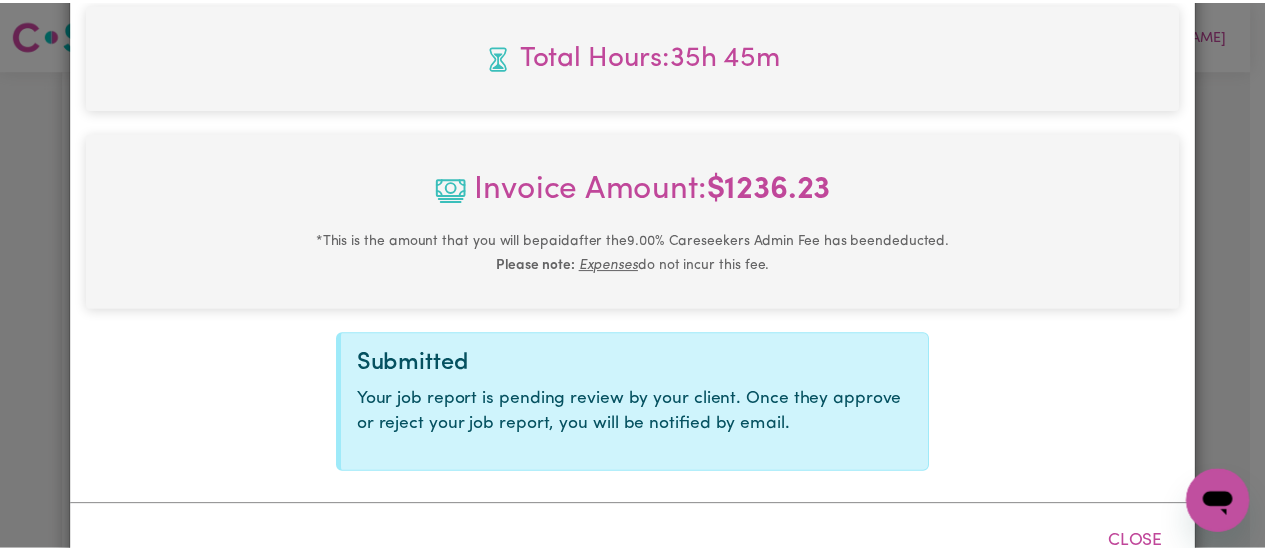 scroll, scrollTop: 1913, scrollLeft: 0, axis: vertical 